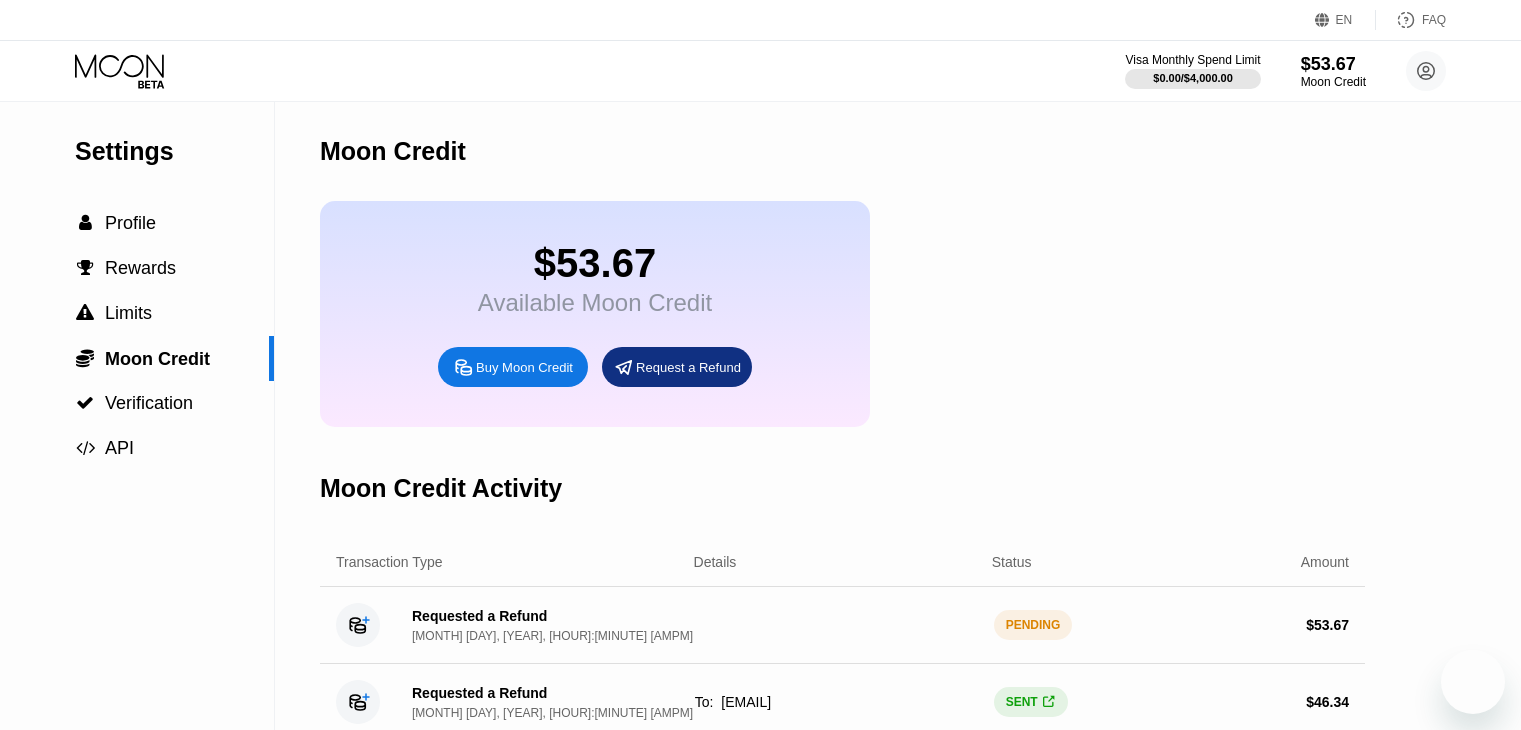scroll, scrollTop: 0, scrollLeft: 0, axis: both 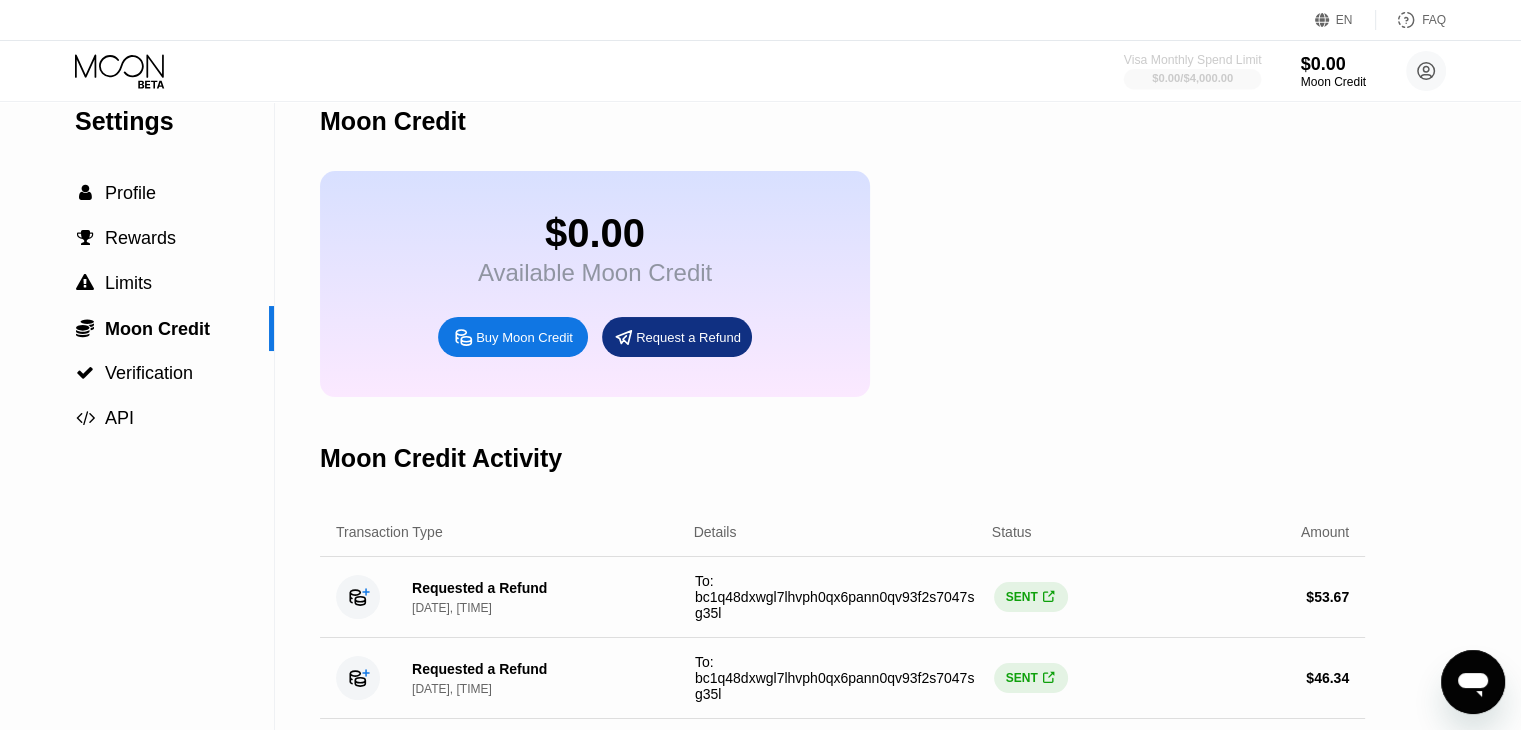 click on "$0.00 / $4,000.00" at bounding box center (1192, 78) 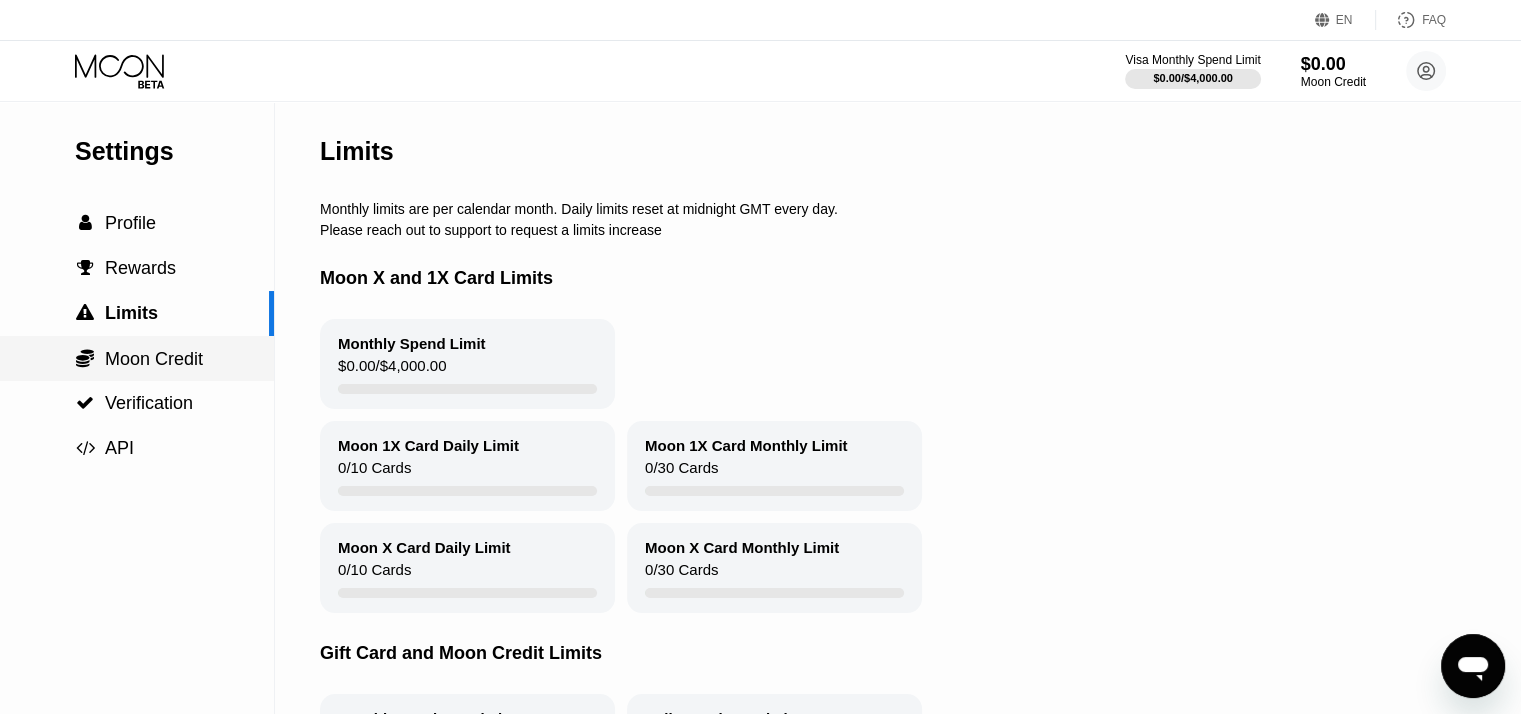 click on "Moon Credit" at bounding box center (154, 359) 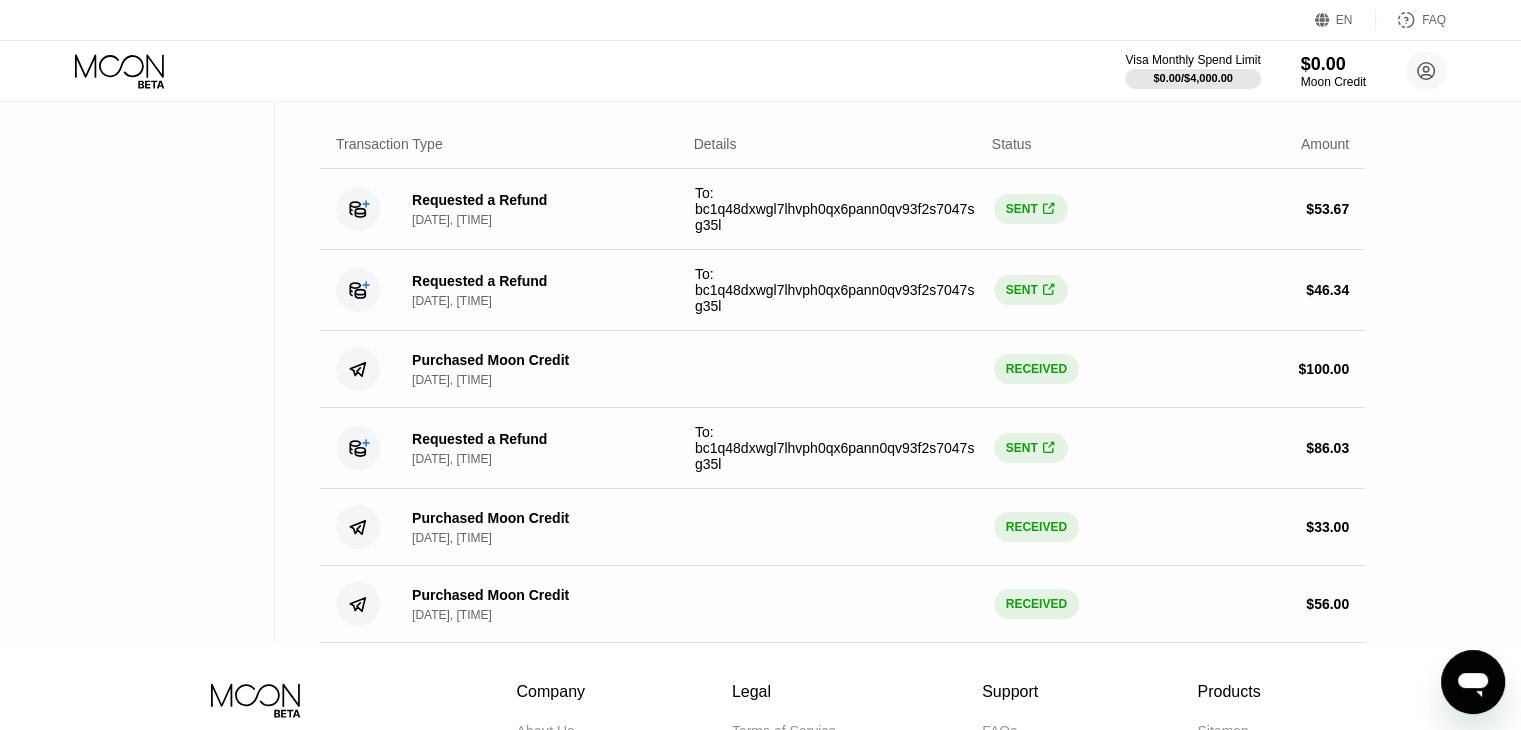 scroll, scrollTop: 124, scrollLeft: 0, axis: vertical 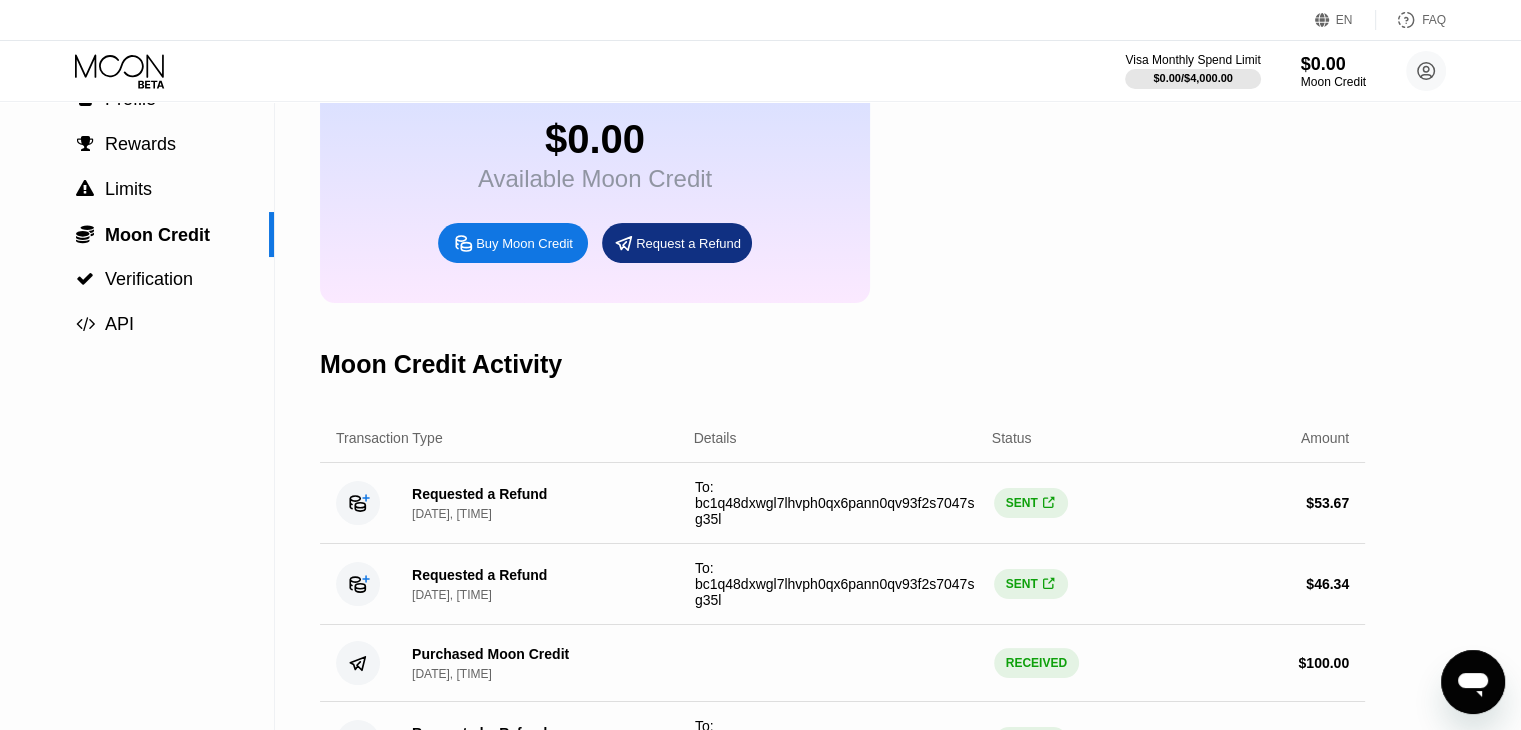 click 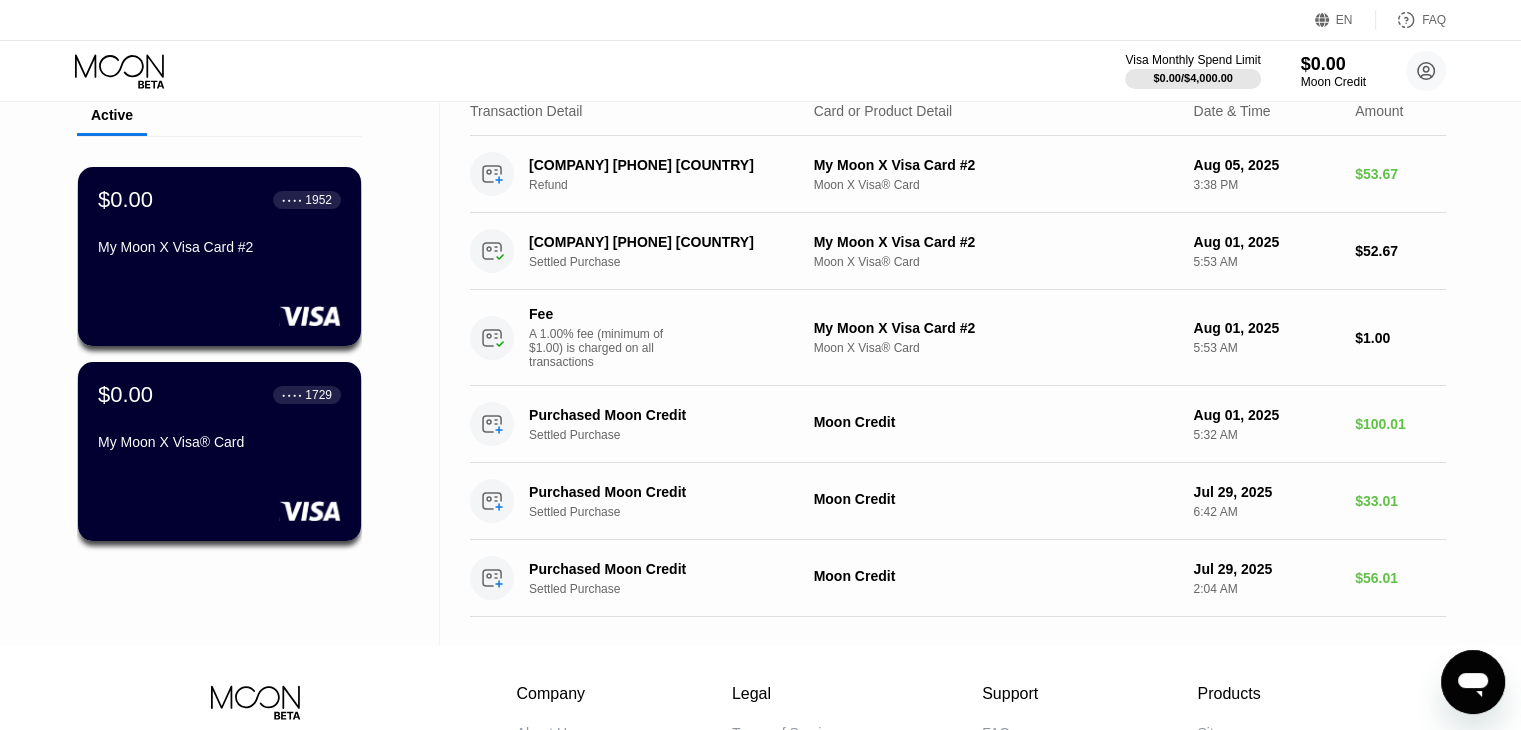 scroll, scrollTop: 82, scrollLeft: 0, axis: vertical 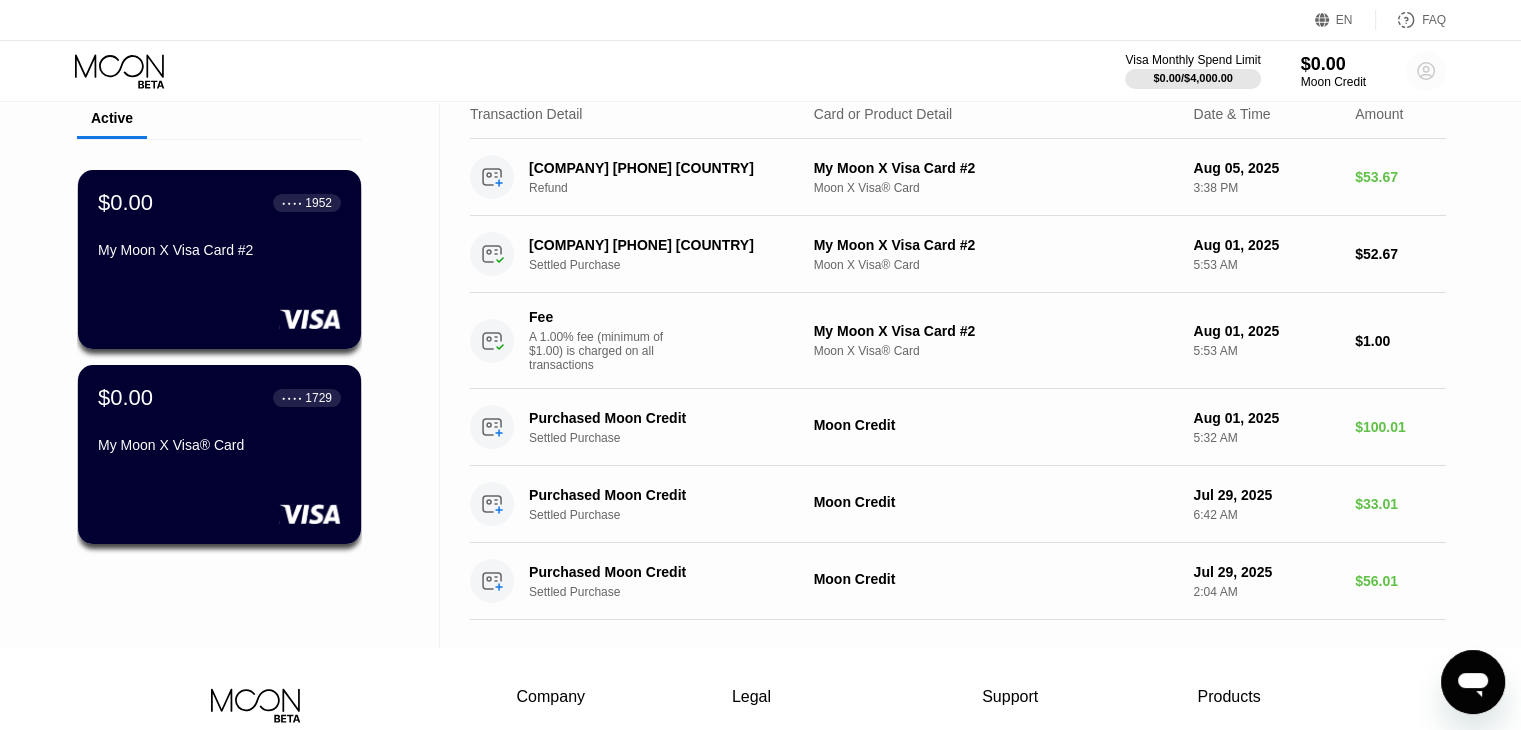click 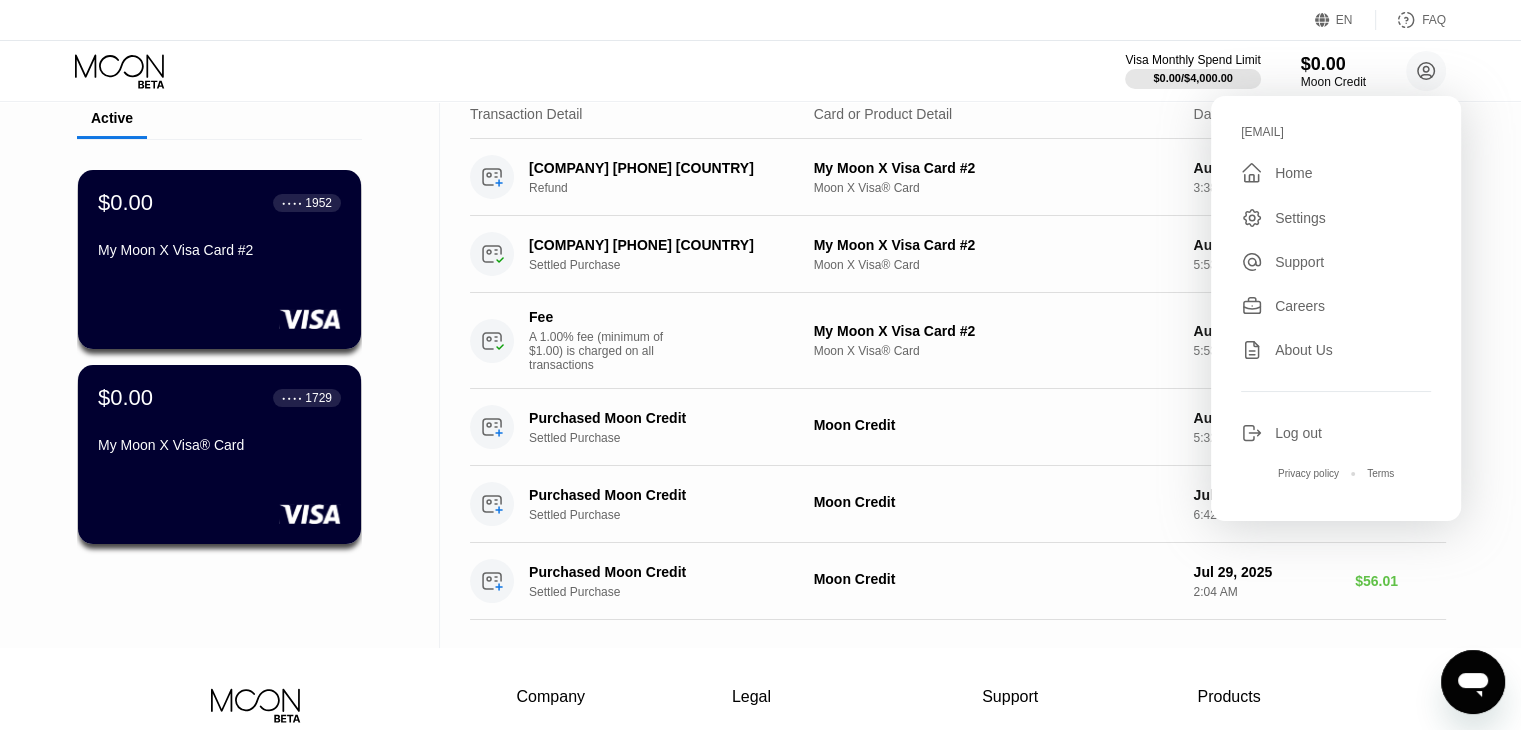 click on "Log out" at bounding box center (1298, 433) 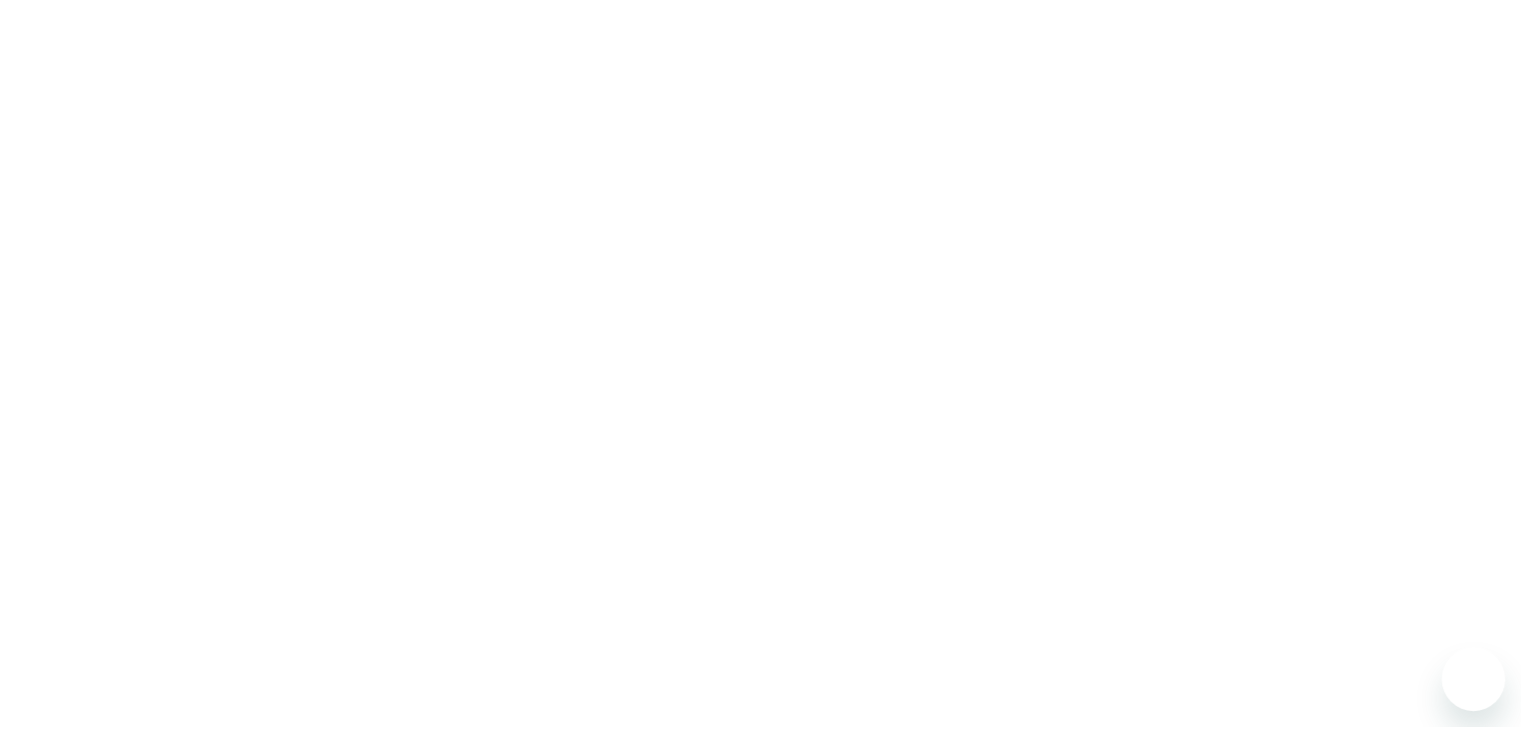 scroll, scrollTop: 0, scrollLeft: 0, axis: both 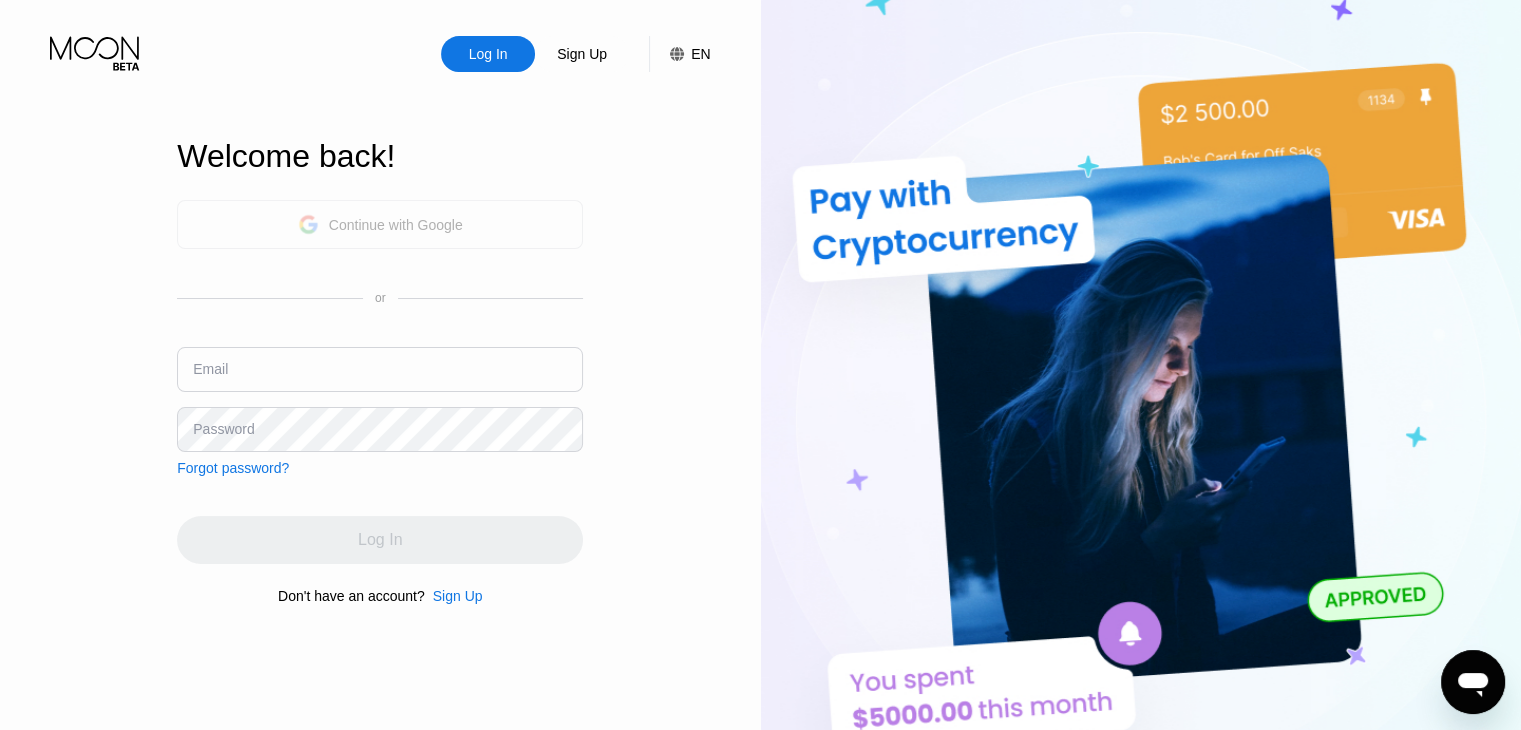 click on "Continue with Google" at bounding box center (396, 225) 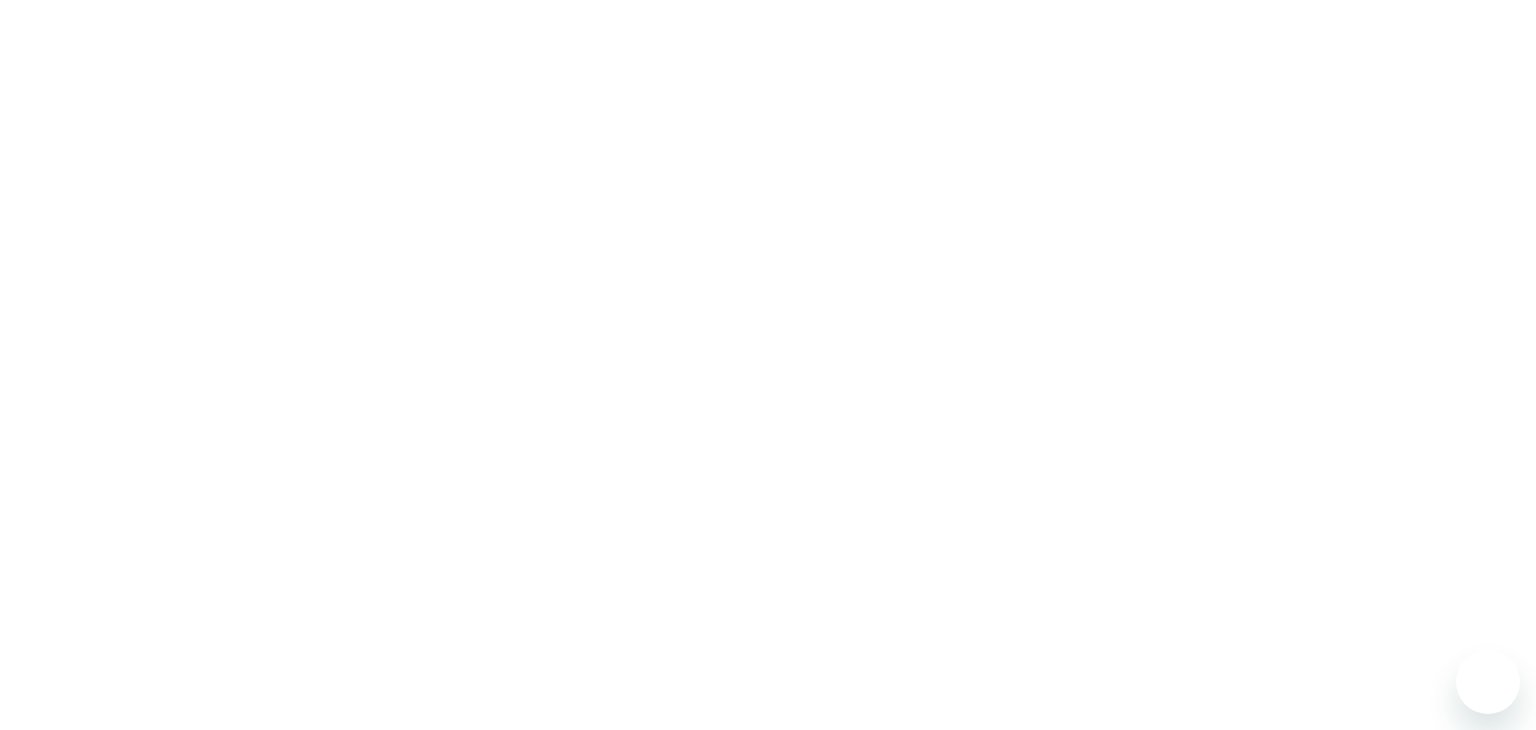 scroll, scrollTop: 0, scrollLeft: 0, axis: both 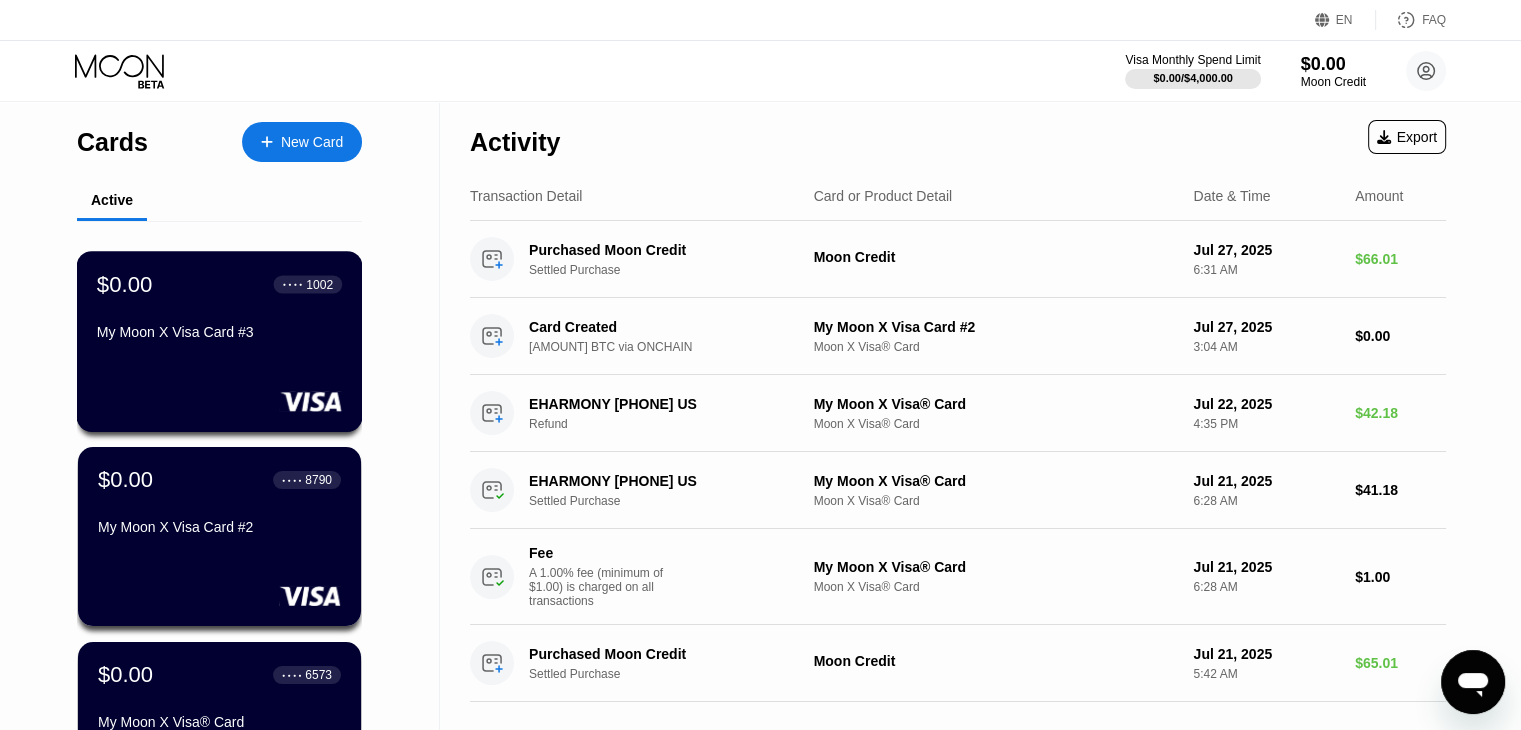 click on "My Moon X Visa Card #3" at bounding box center (219, 336) 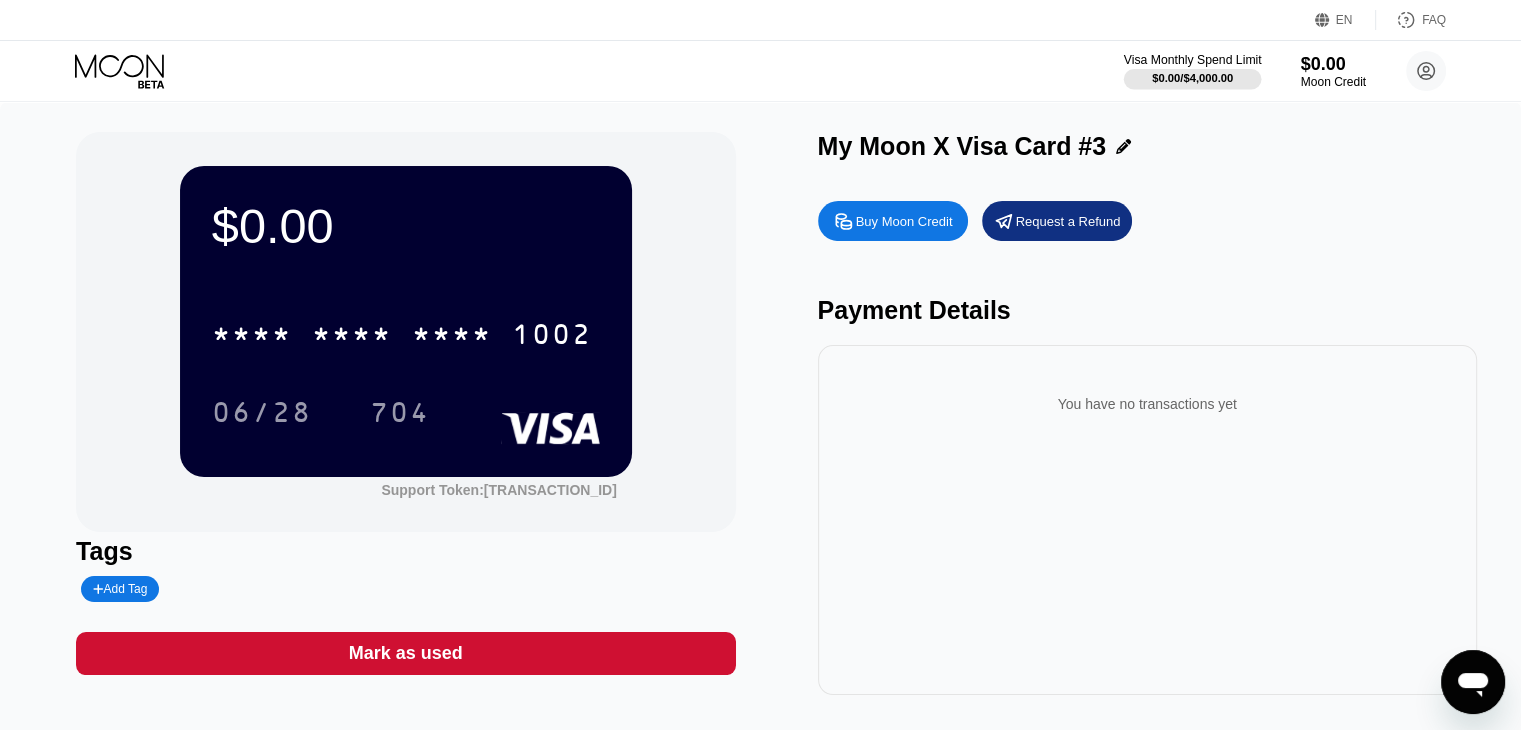 click on "$0.00 / $4,000.00" at bounding box center (1192, 78) 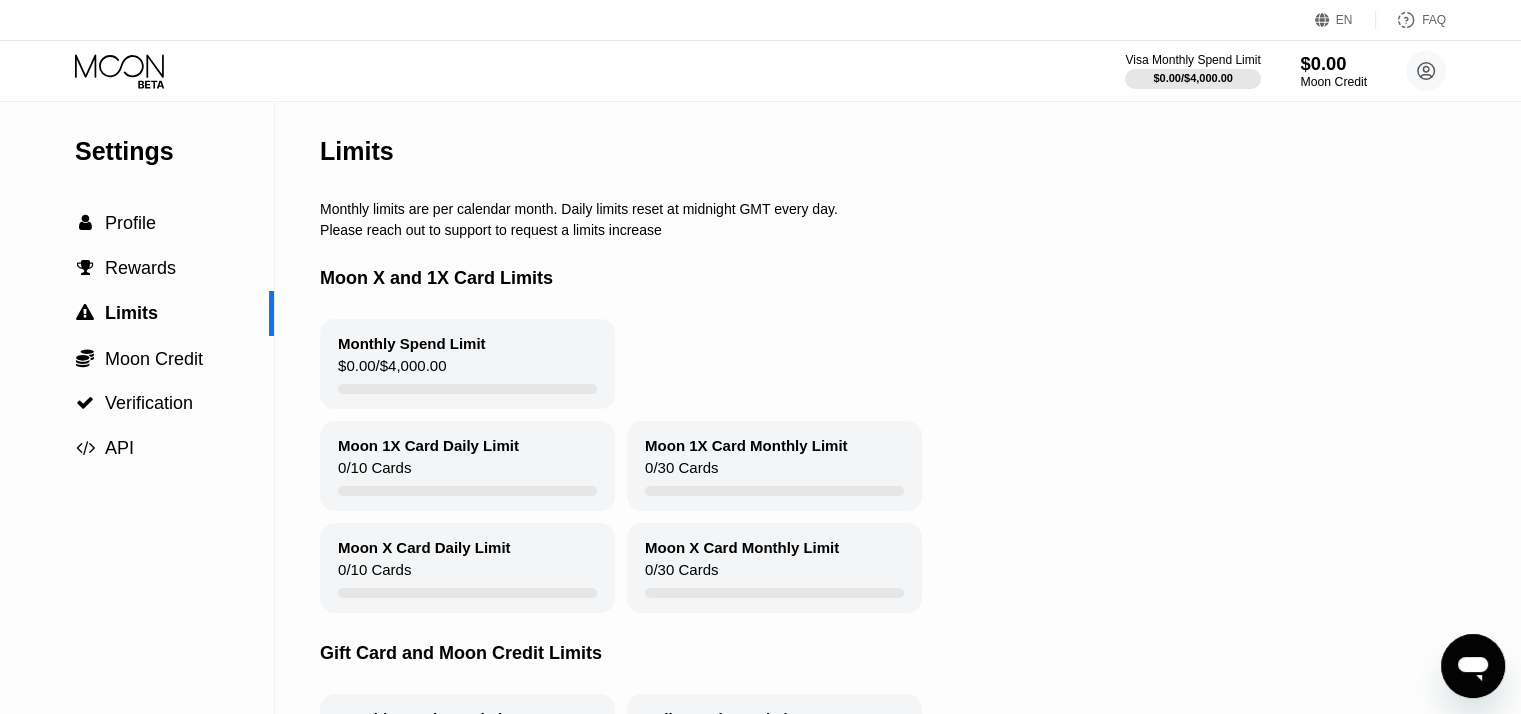 click on "Moon Credit" at bounding box center [1333, 82] 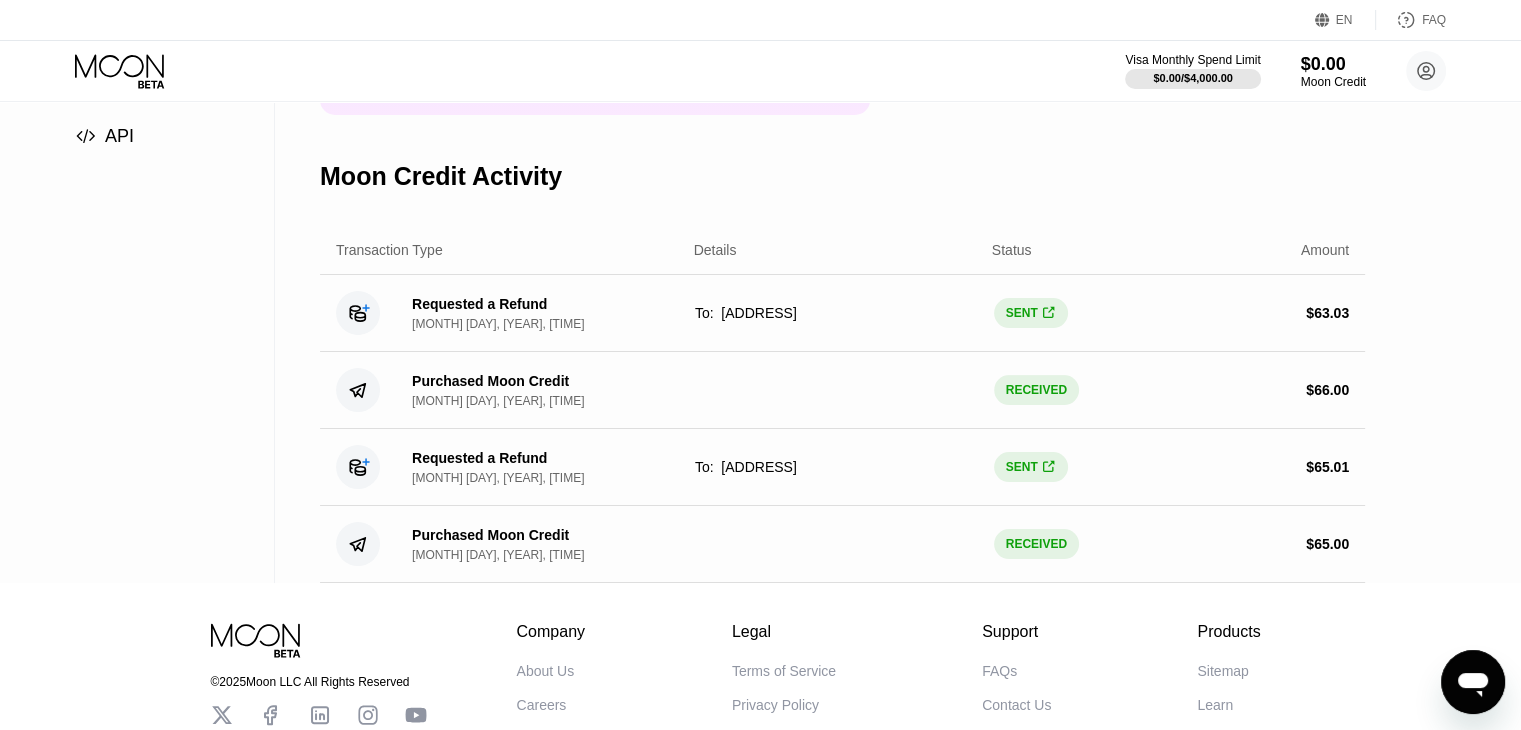 scroll, scrollTop: 0, scrollLeft: 0, axis: both 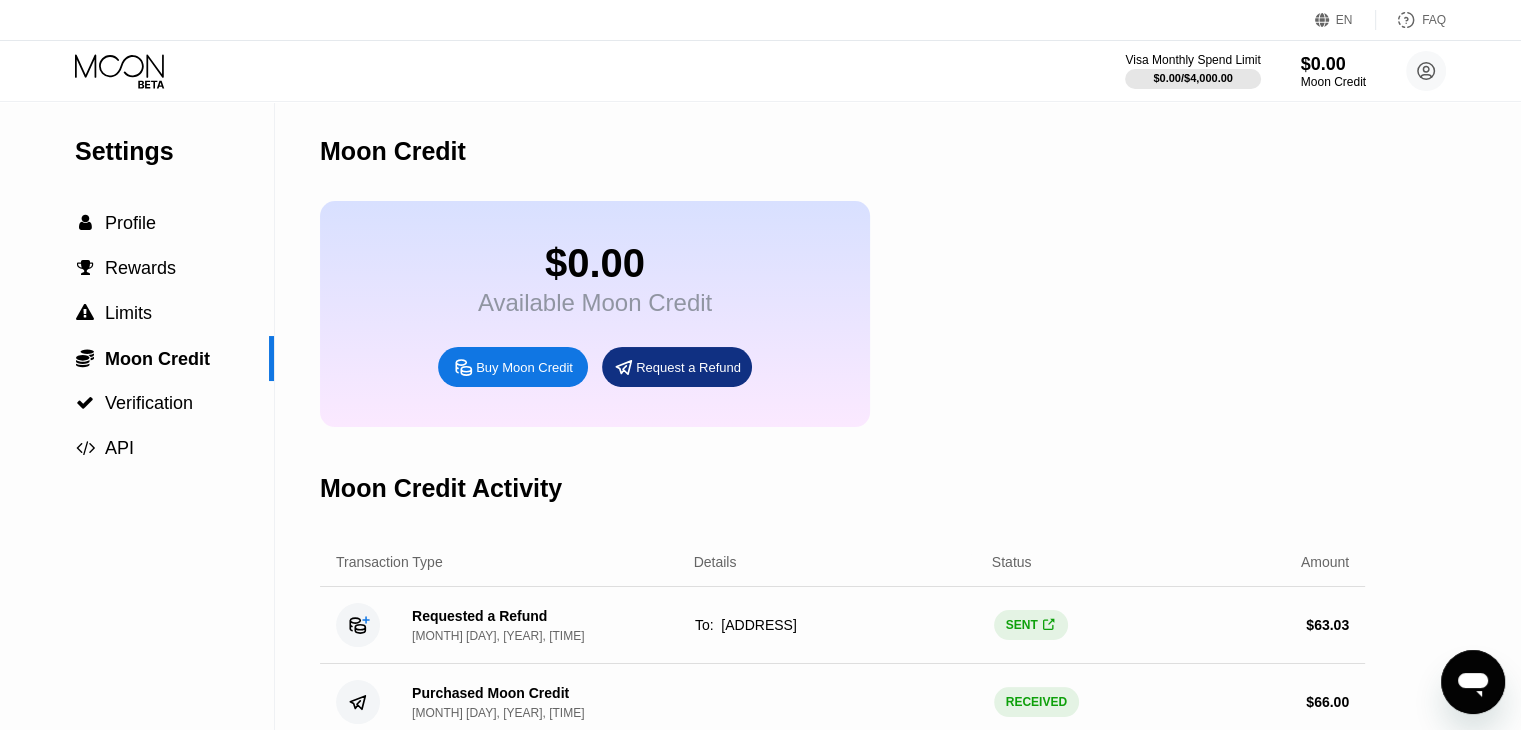 click on "Buy Moon Credit" at bounding box center (524, 367) 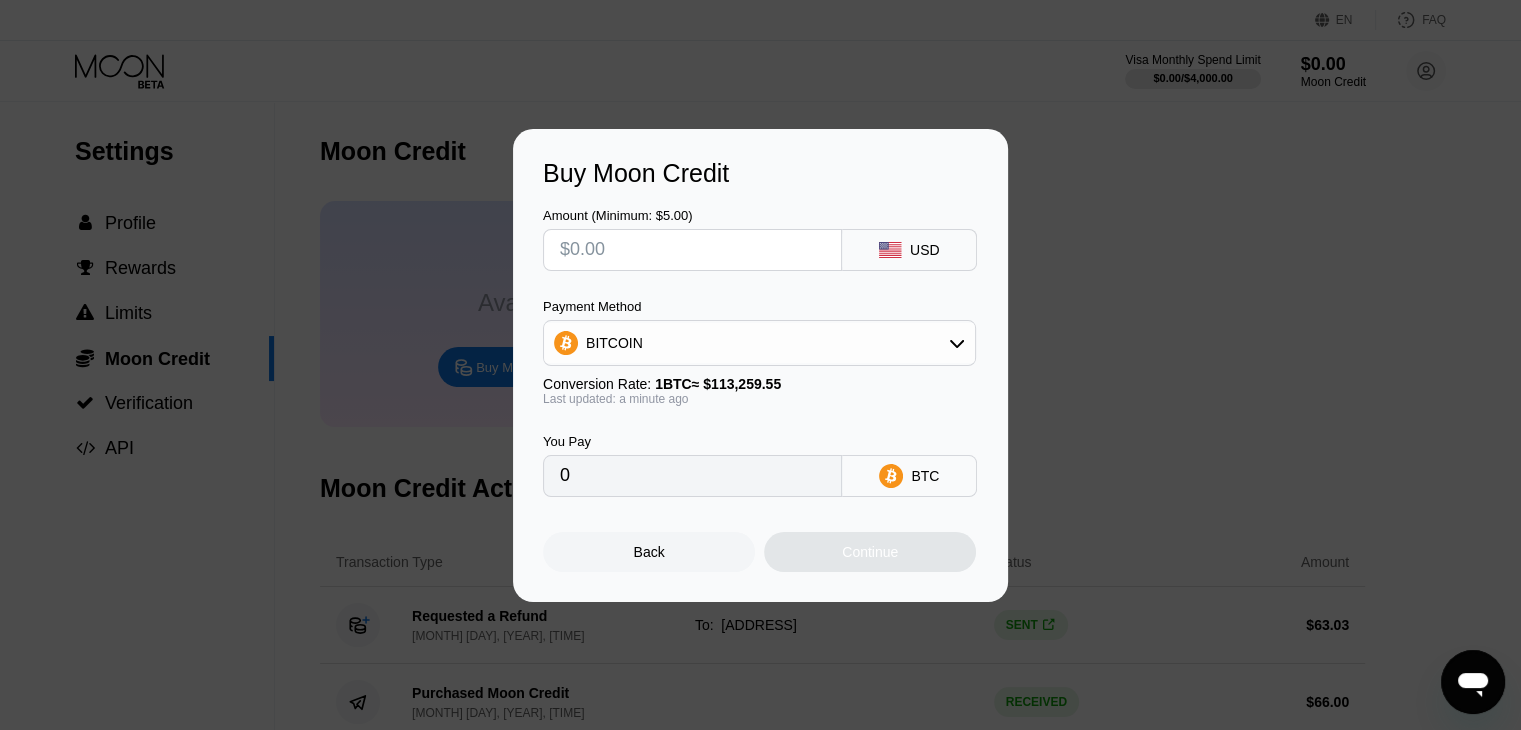 click at bounding box center [692, 250] 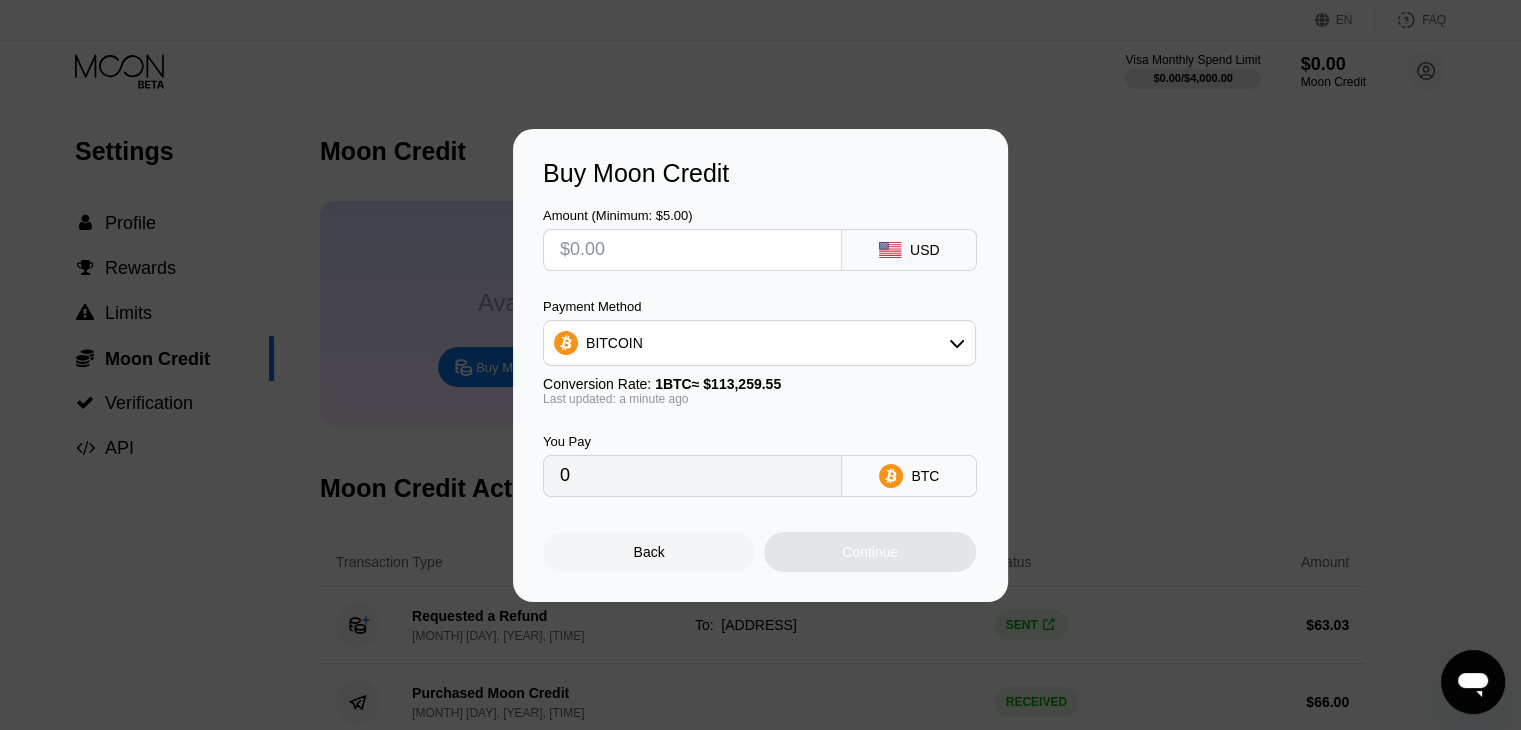 type on "$9" 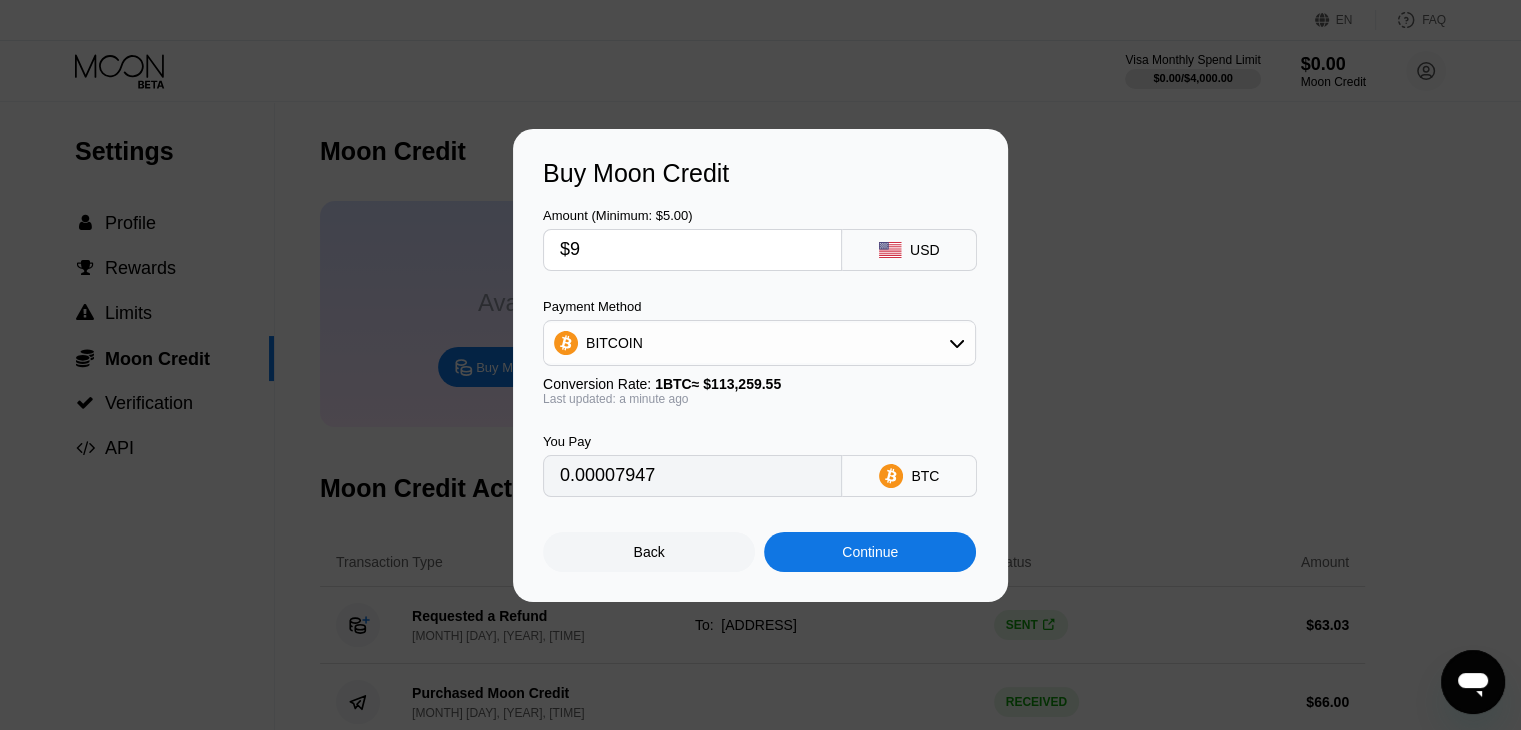 type on "0.00007947" 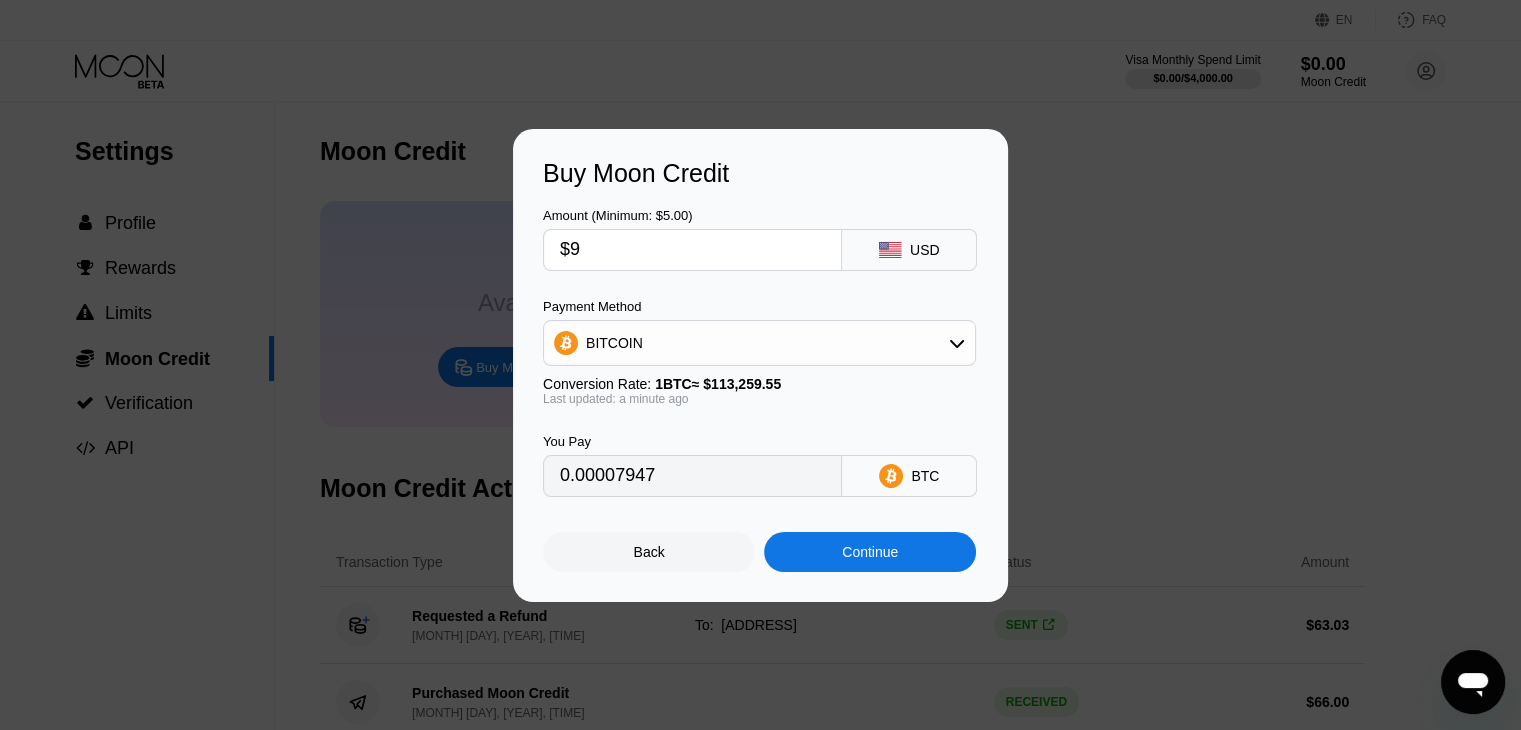 type on "$91" 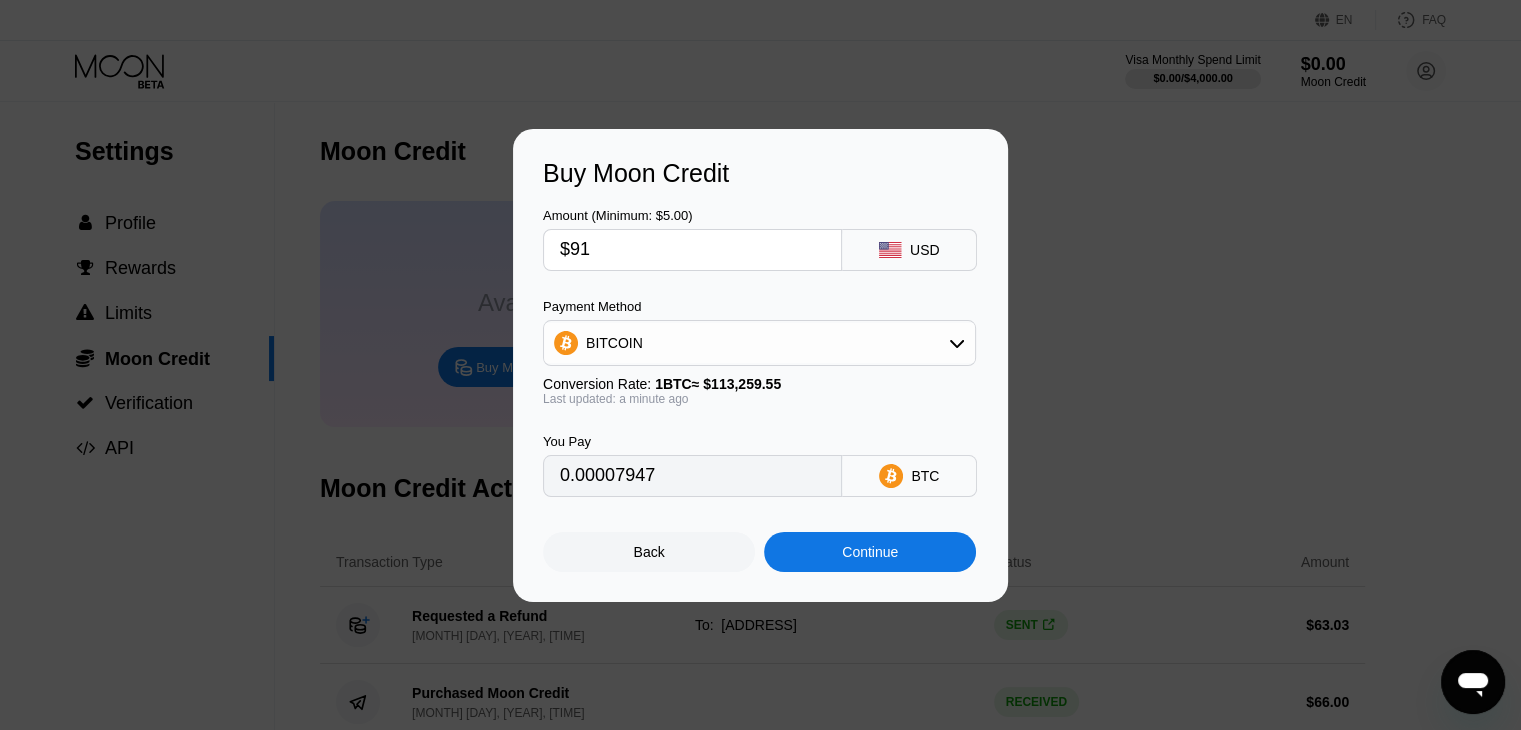 type on "0.00080347" 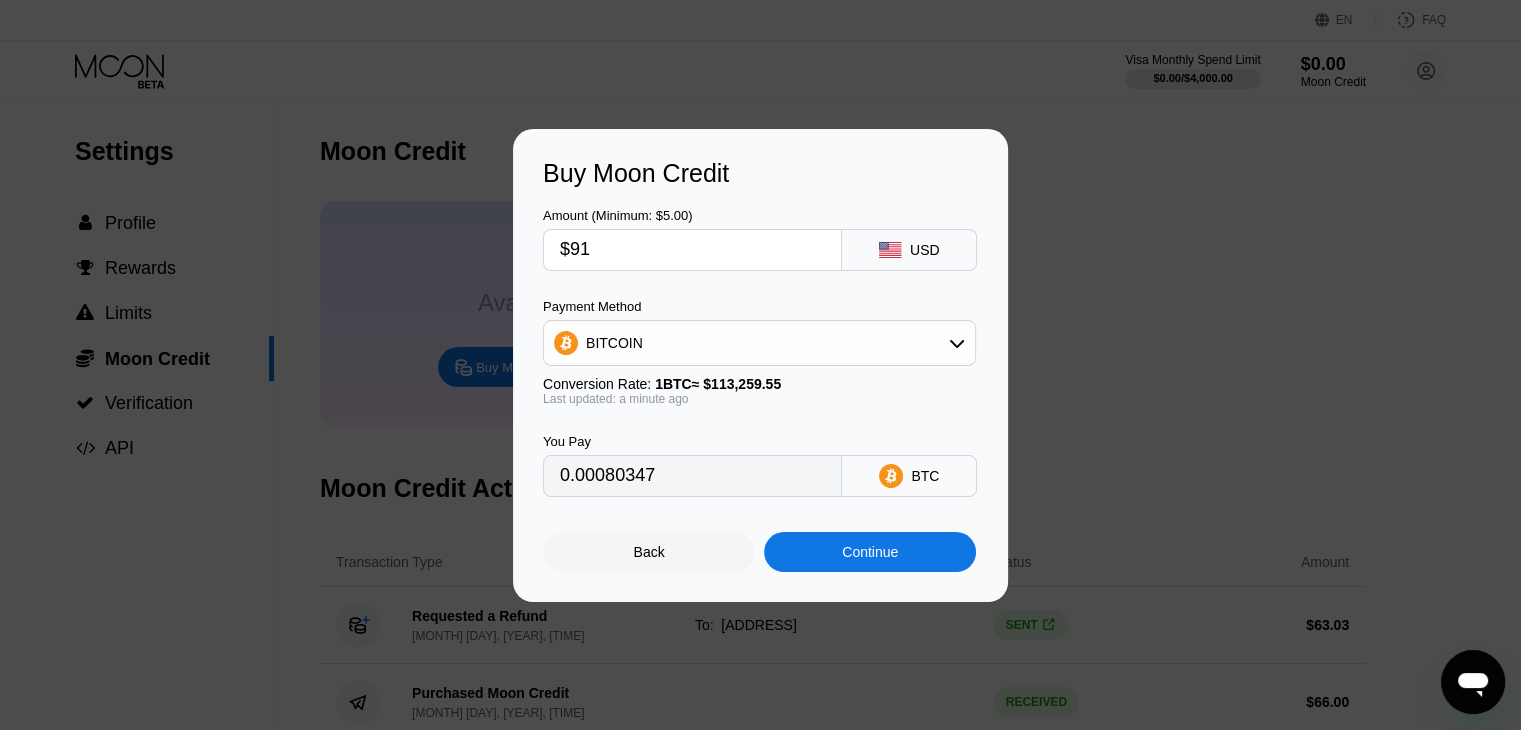 type on "$9" 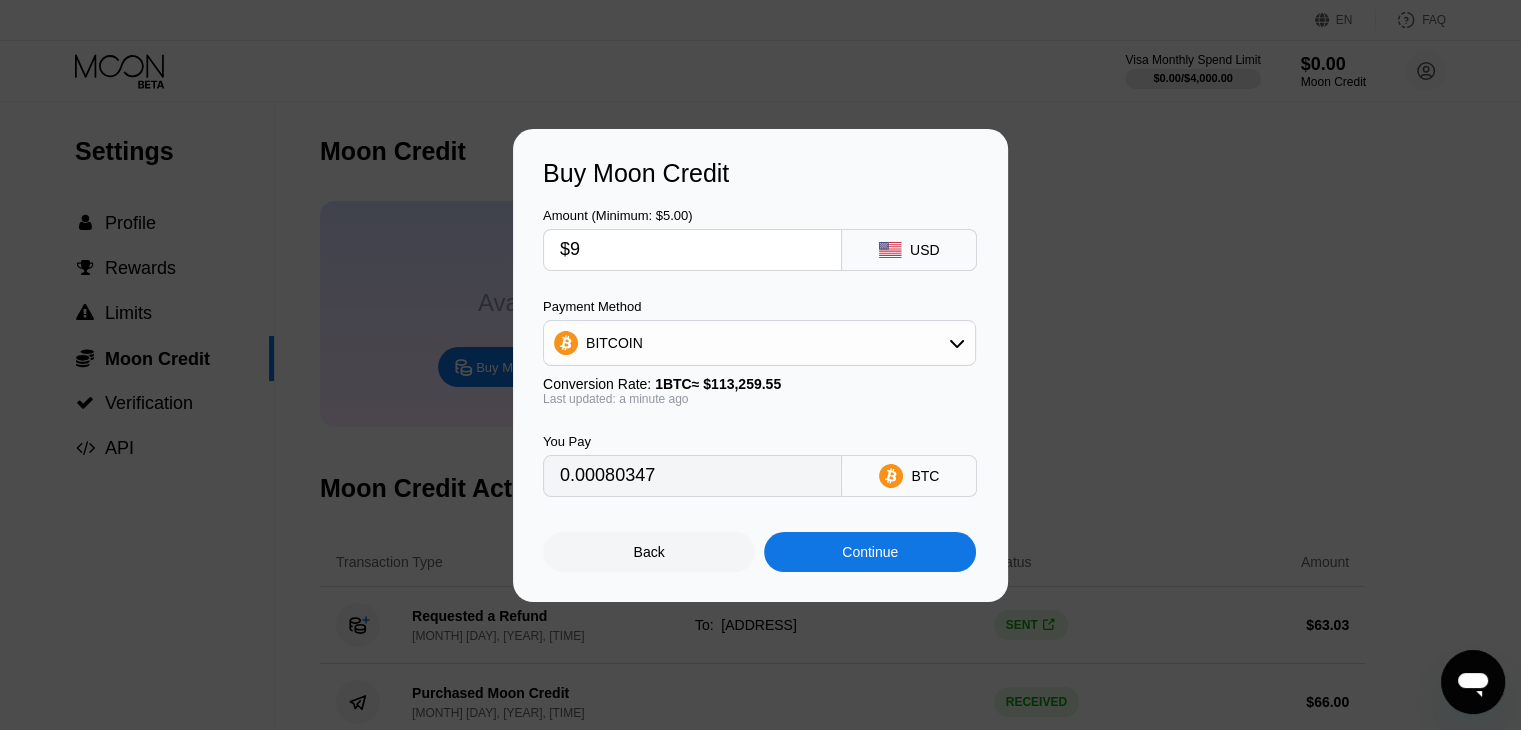 type on "0.00007947" 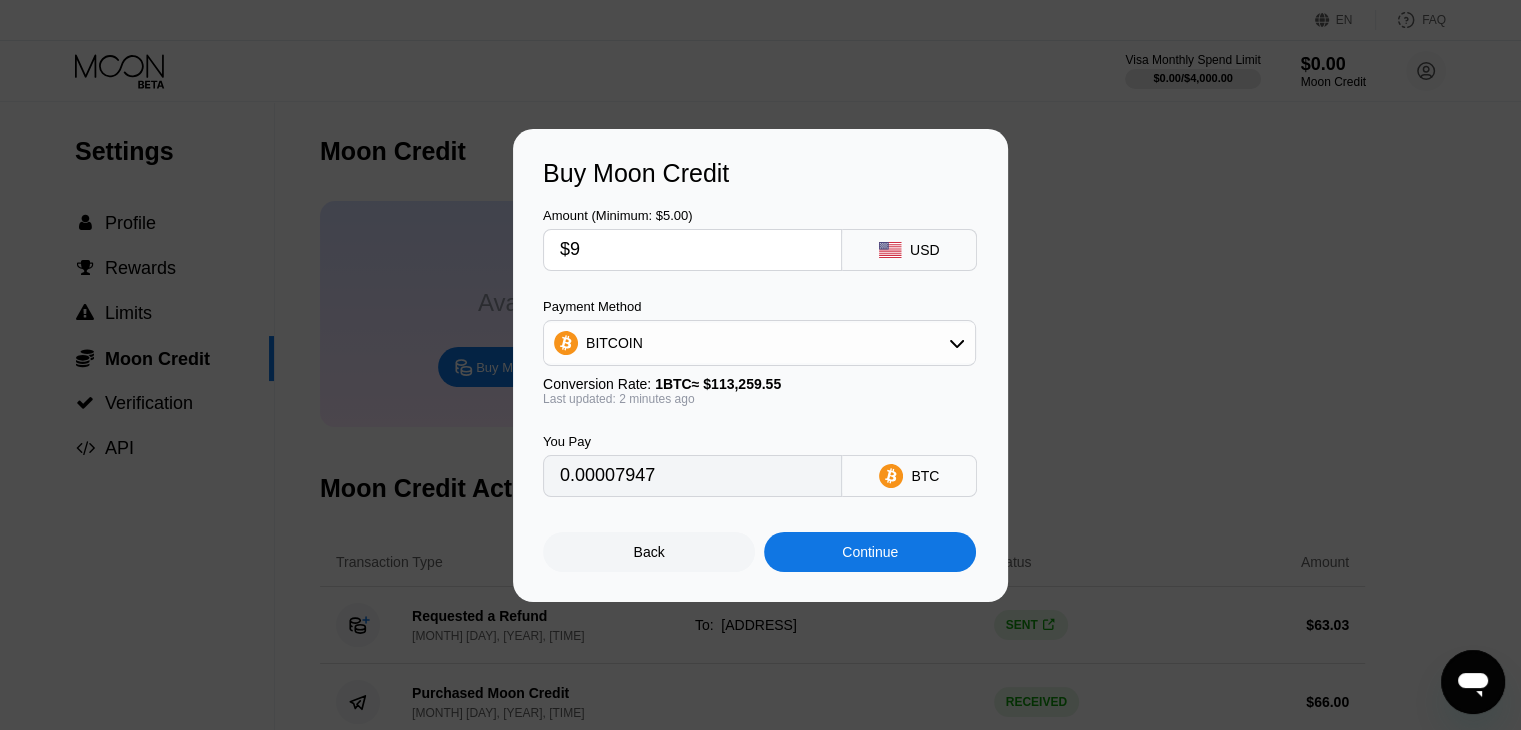 type on "$92" 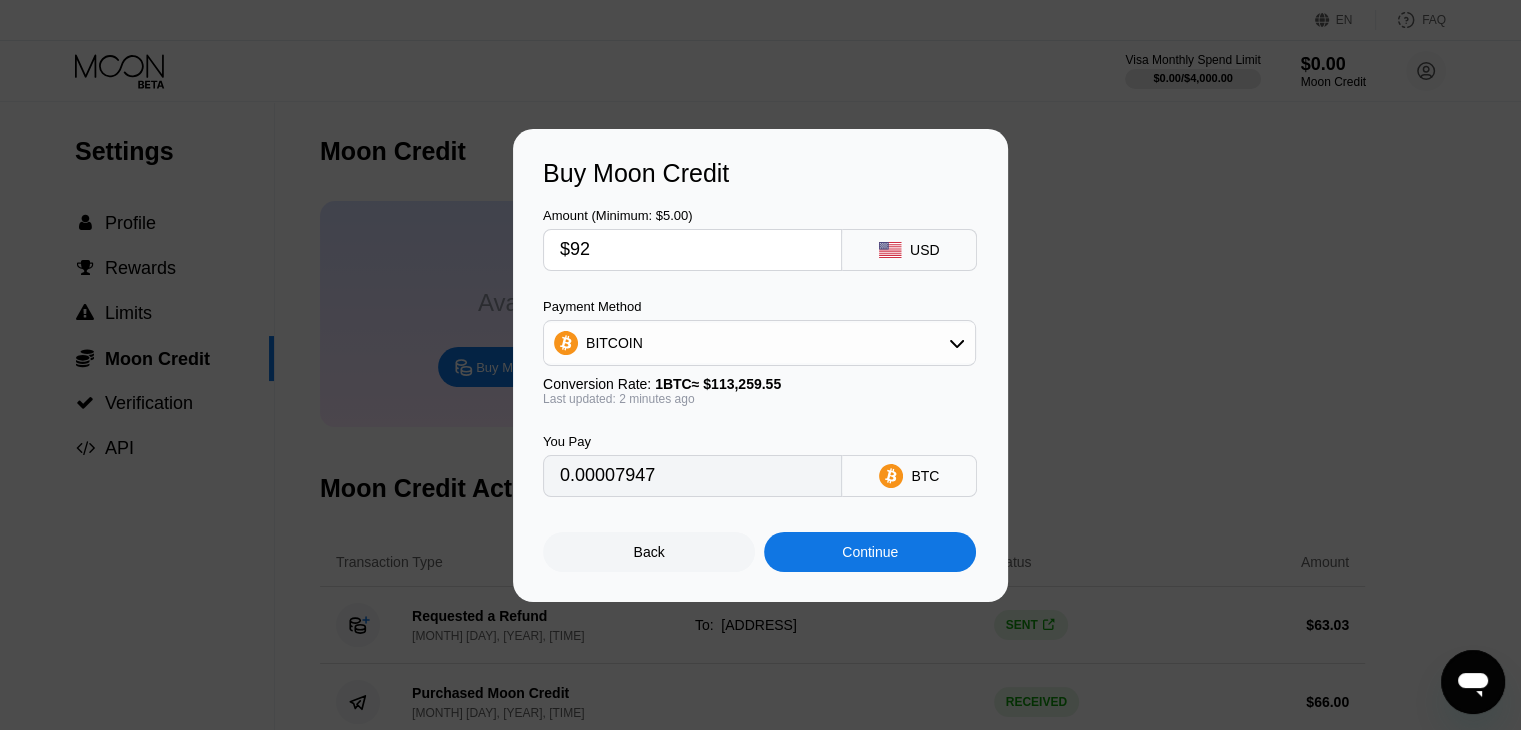 type on "0.00081230" 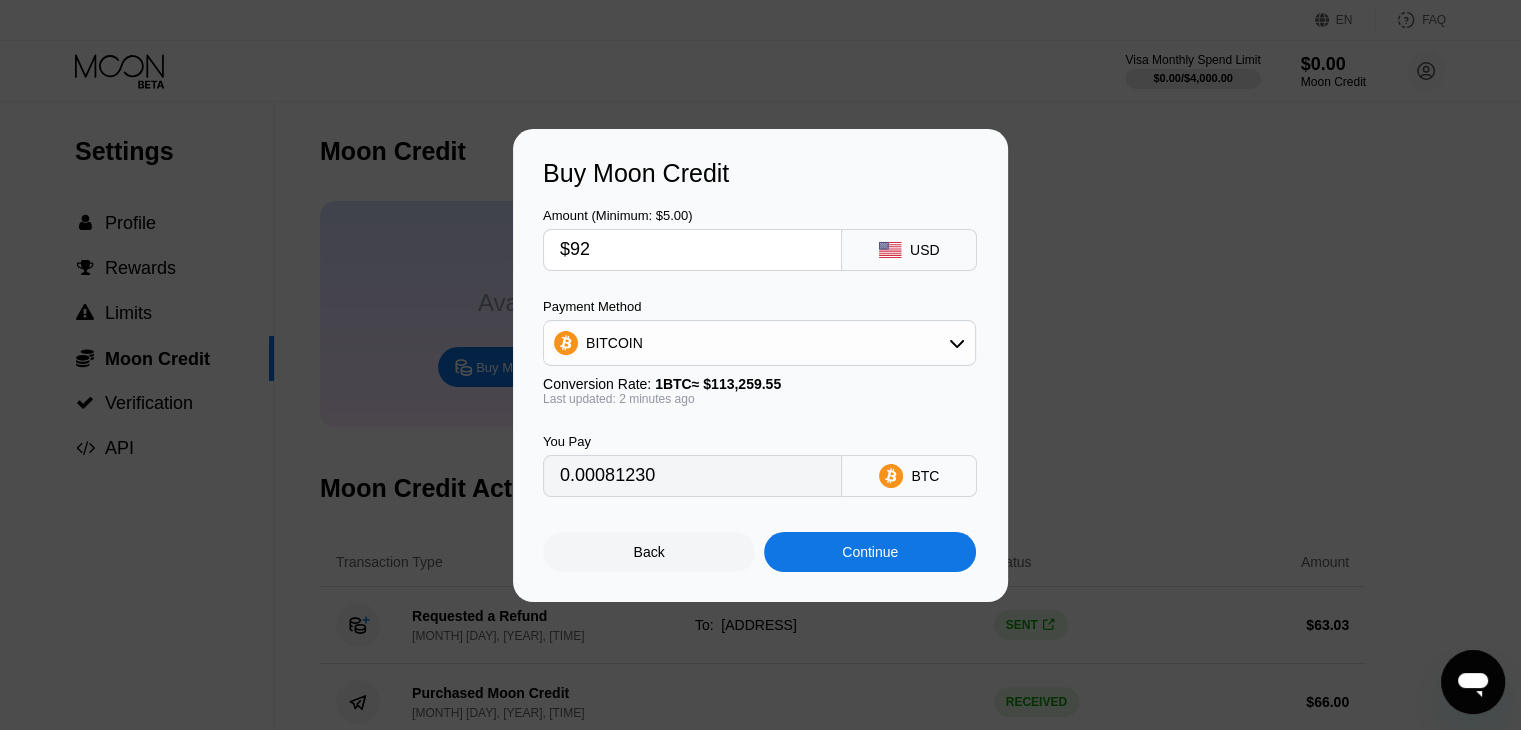type on "$92" 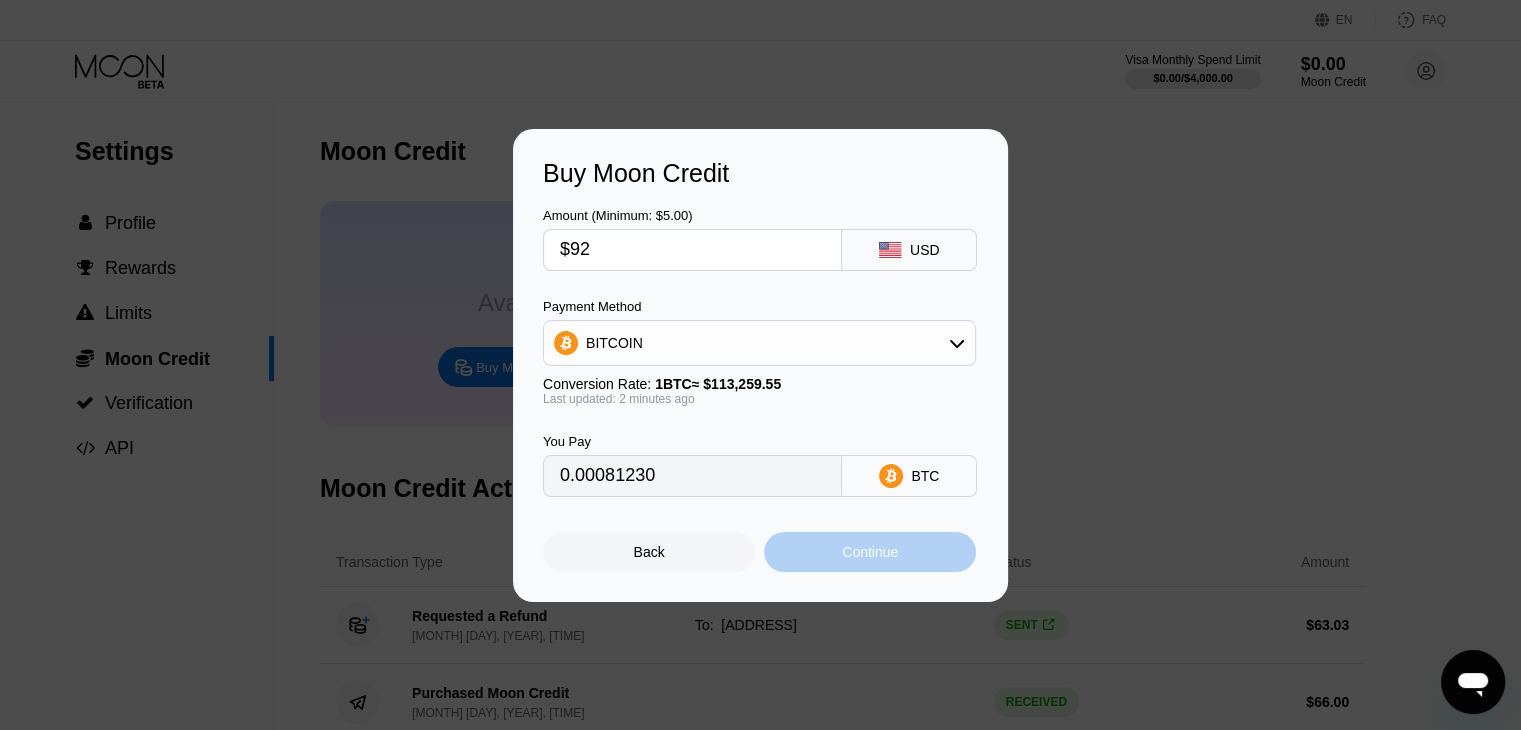 click on "Continue" at bounding box center (870, 552) 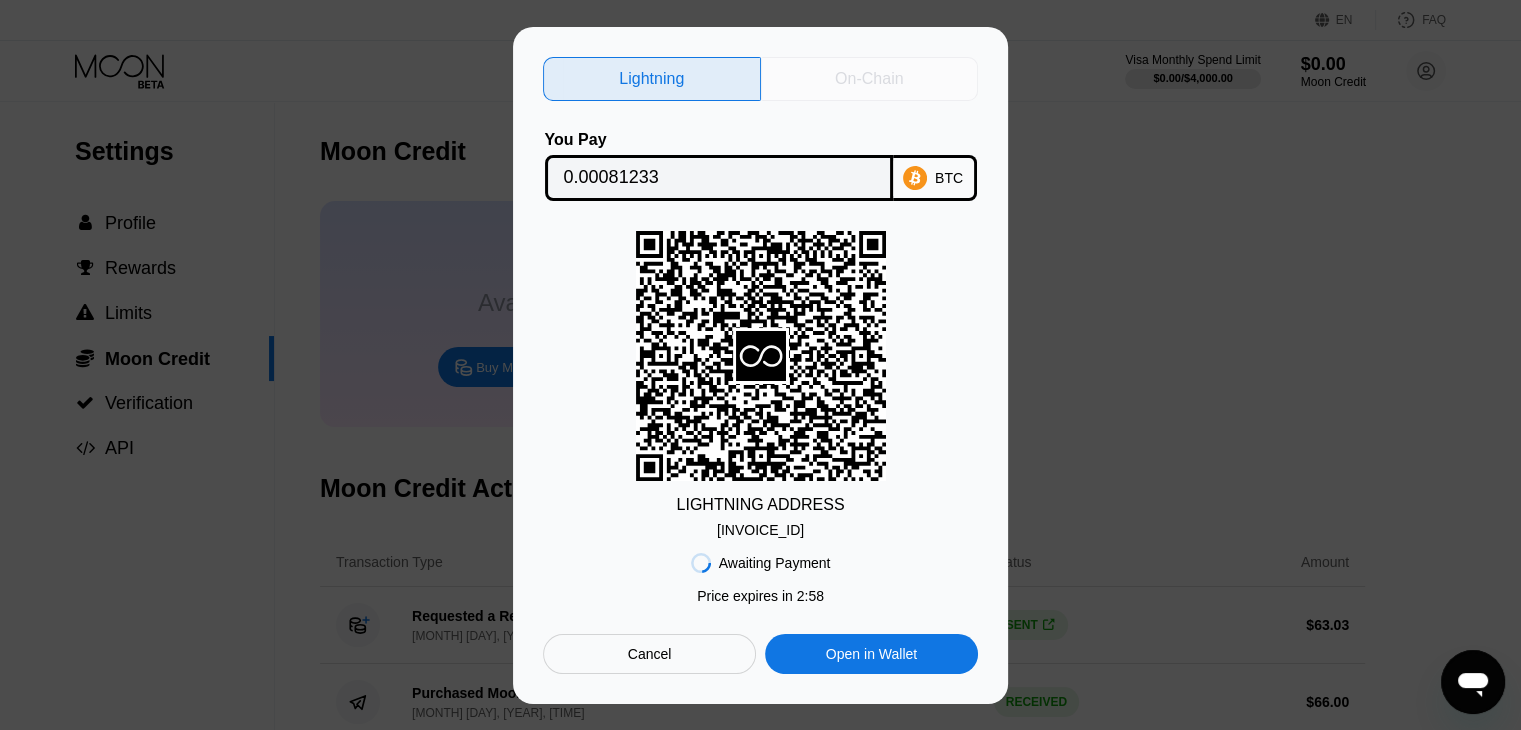 click on "On-Chain" at bounding box center [869, 79] 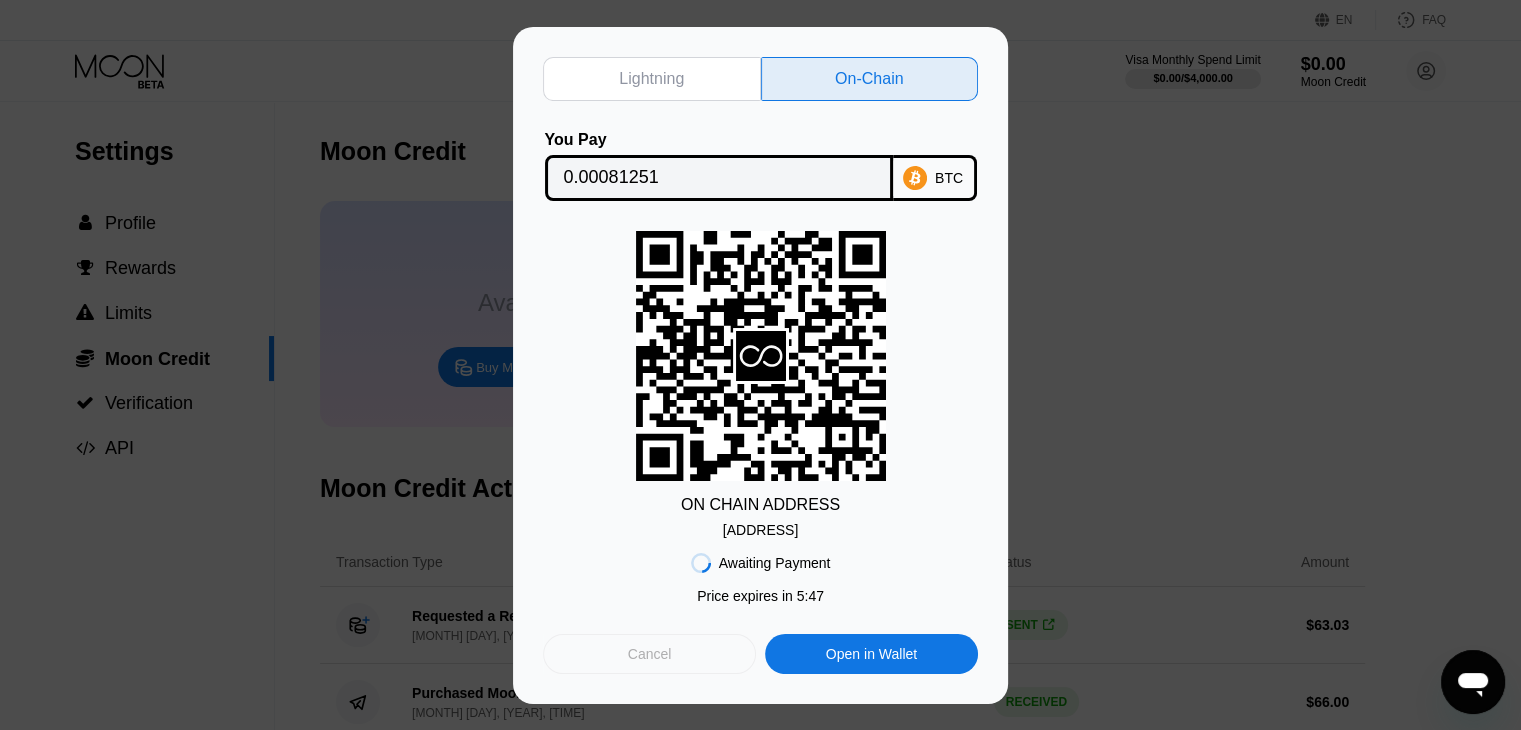click on "Cancel" at bounding box center [649, 654] 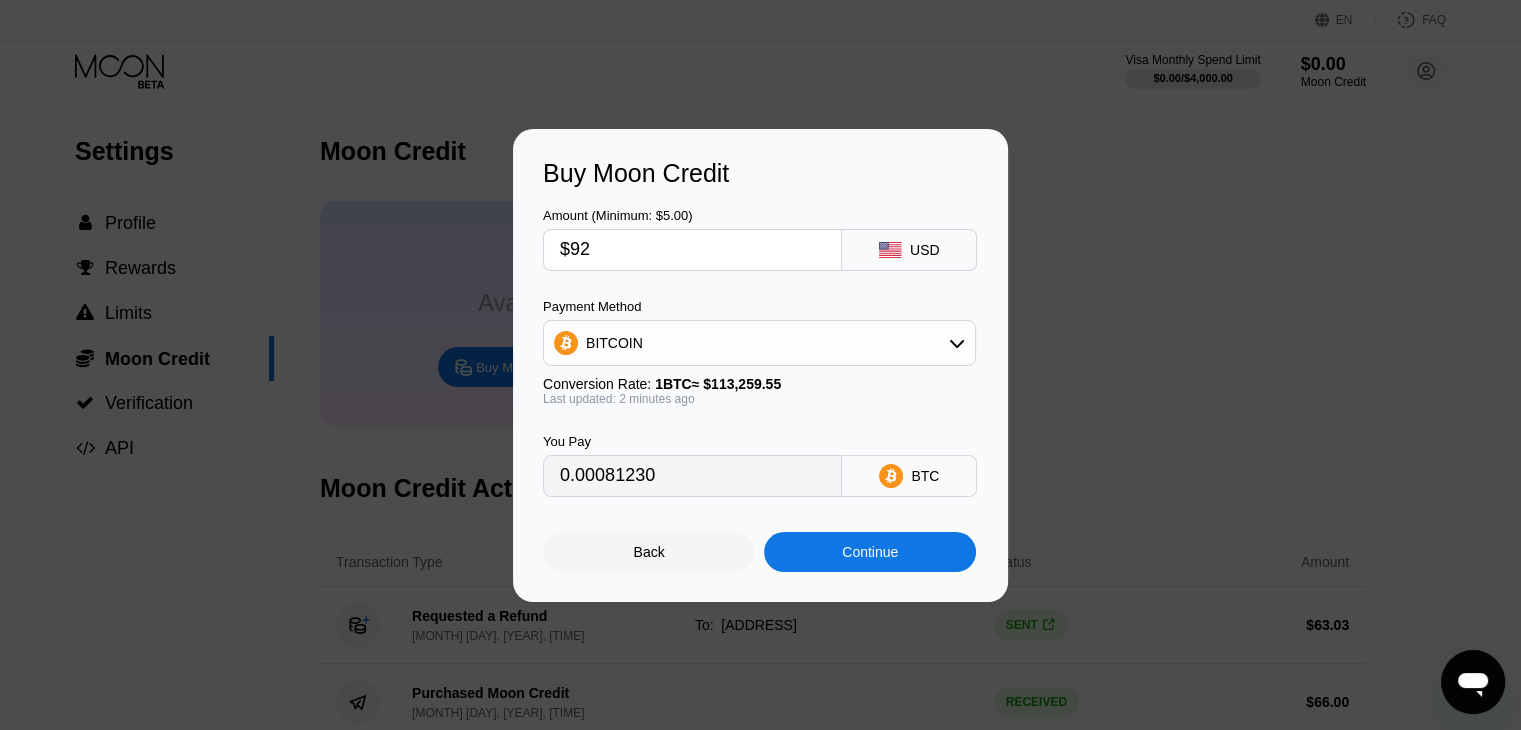 click on "$92" at bounding box center (692, 250) 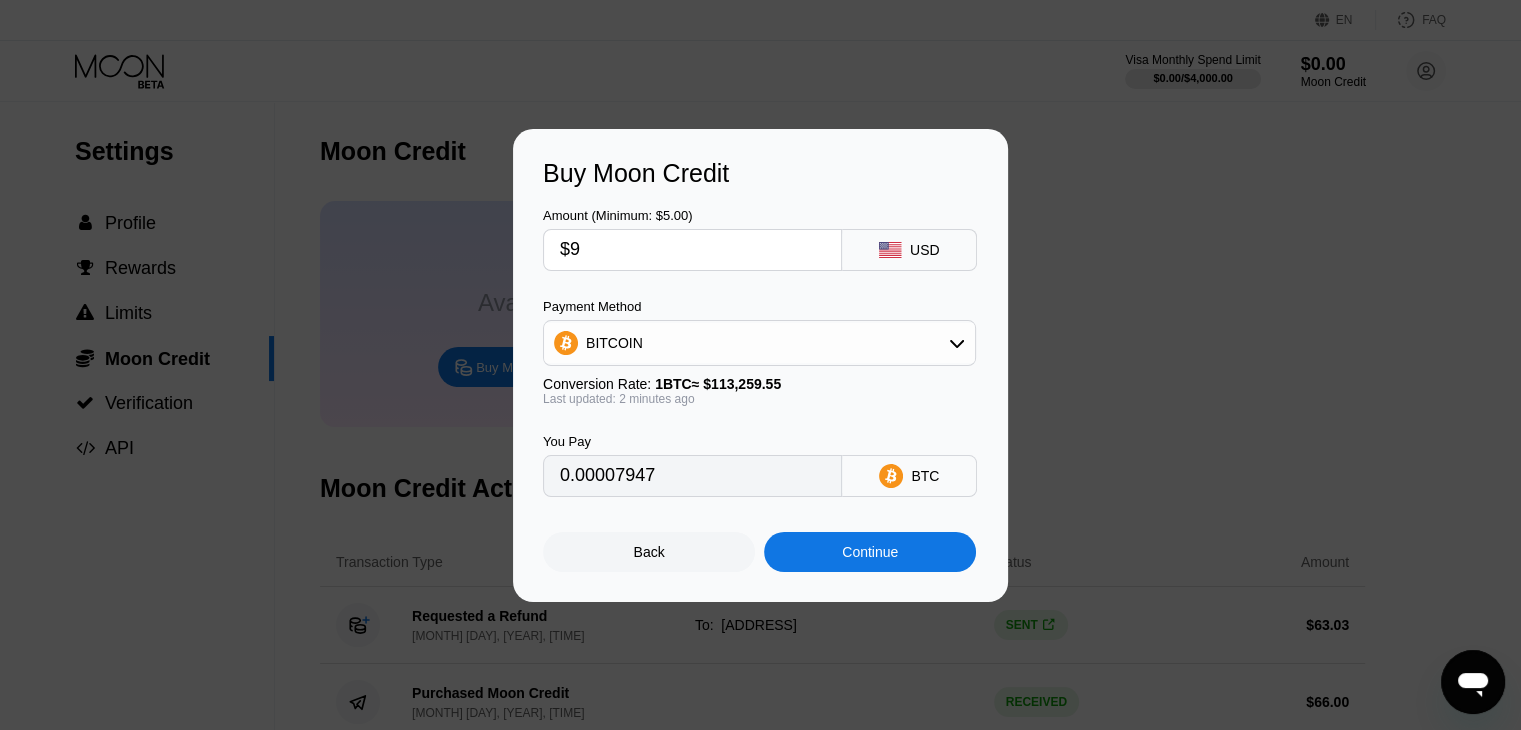 type on "0.00007947" 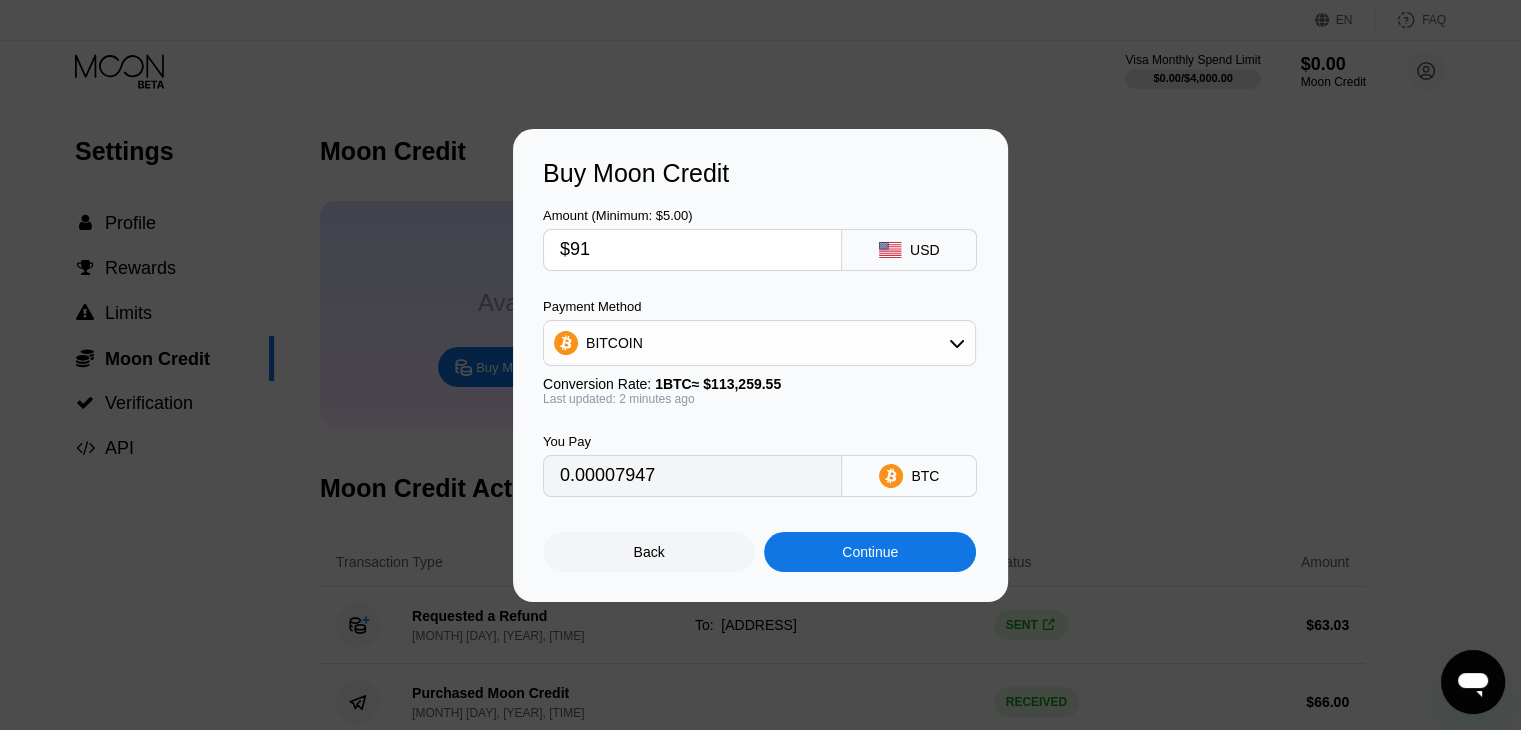 type on "0.00080347" 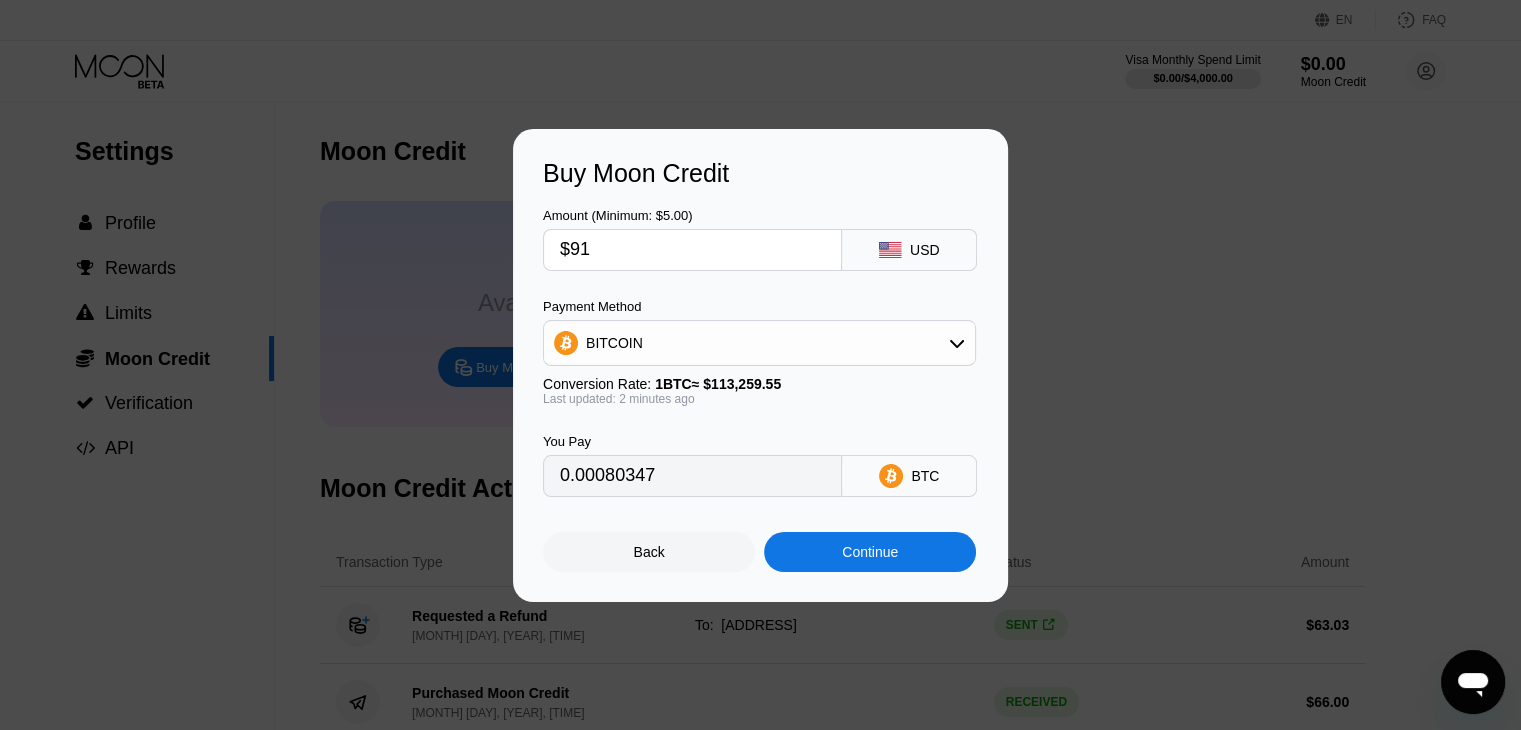 type on "$91" 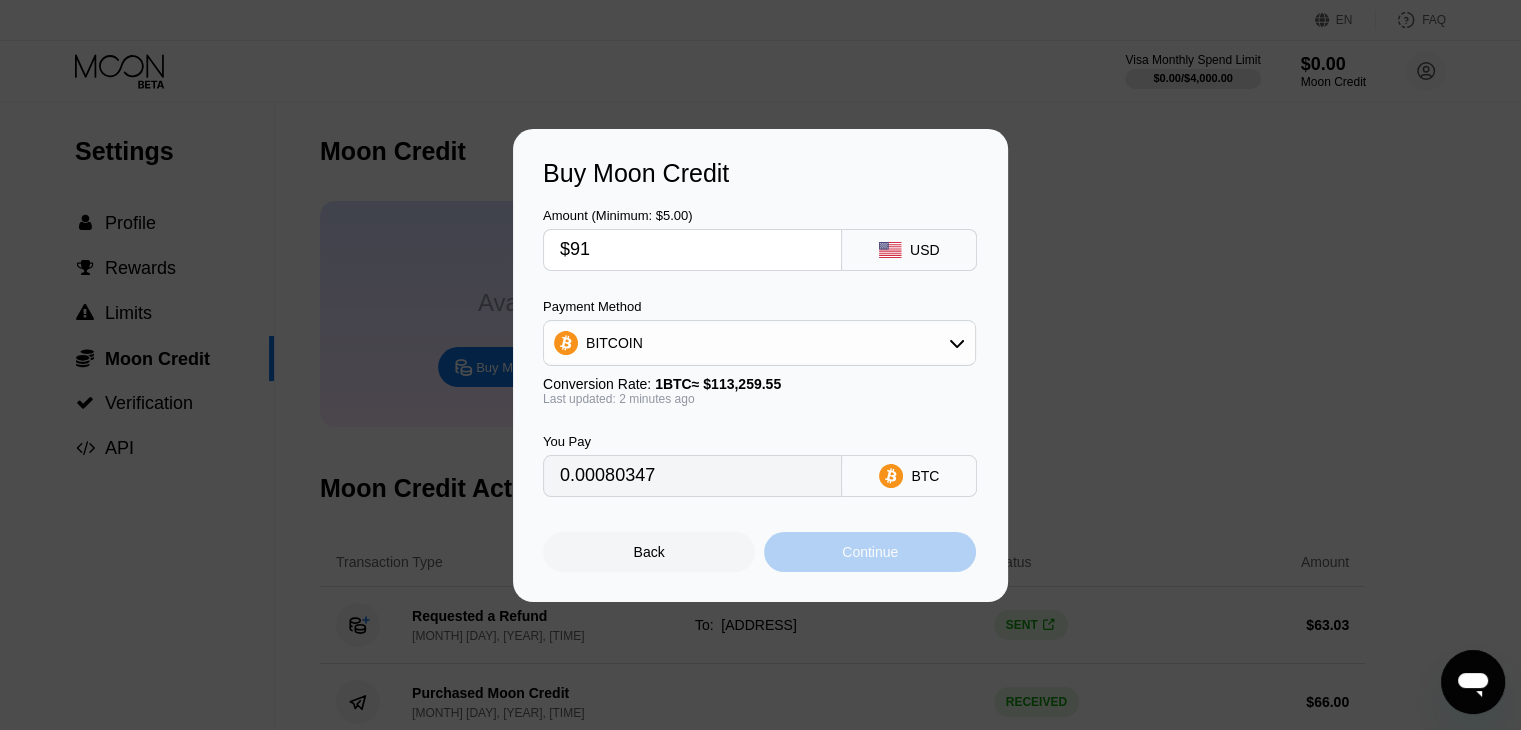 click on "Continue" at bounding box center (870, 552) 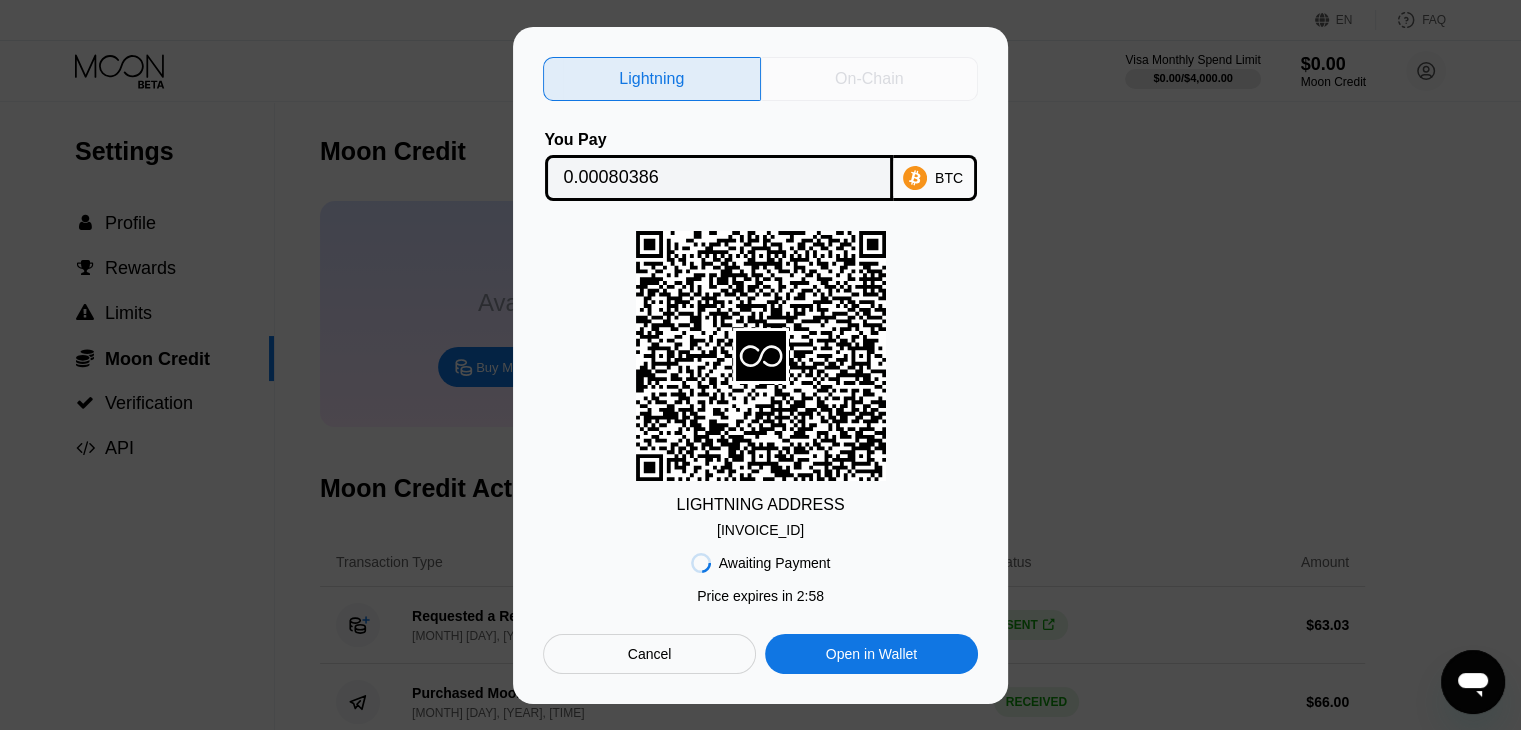 click on "On-Chain" at bounding box center (870, 79) 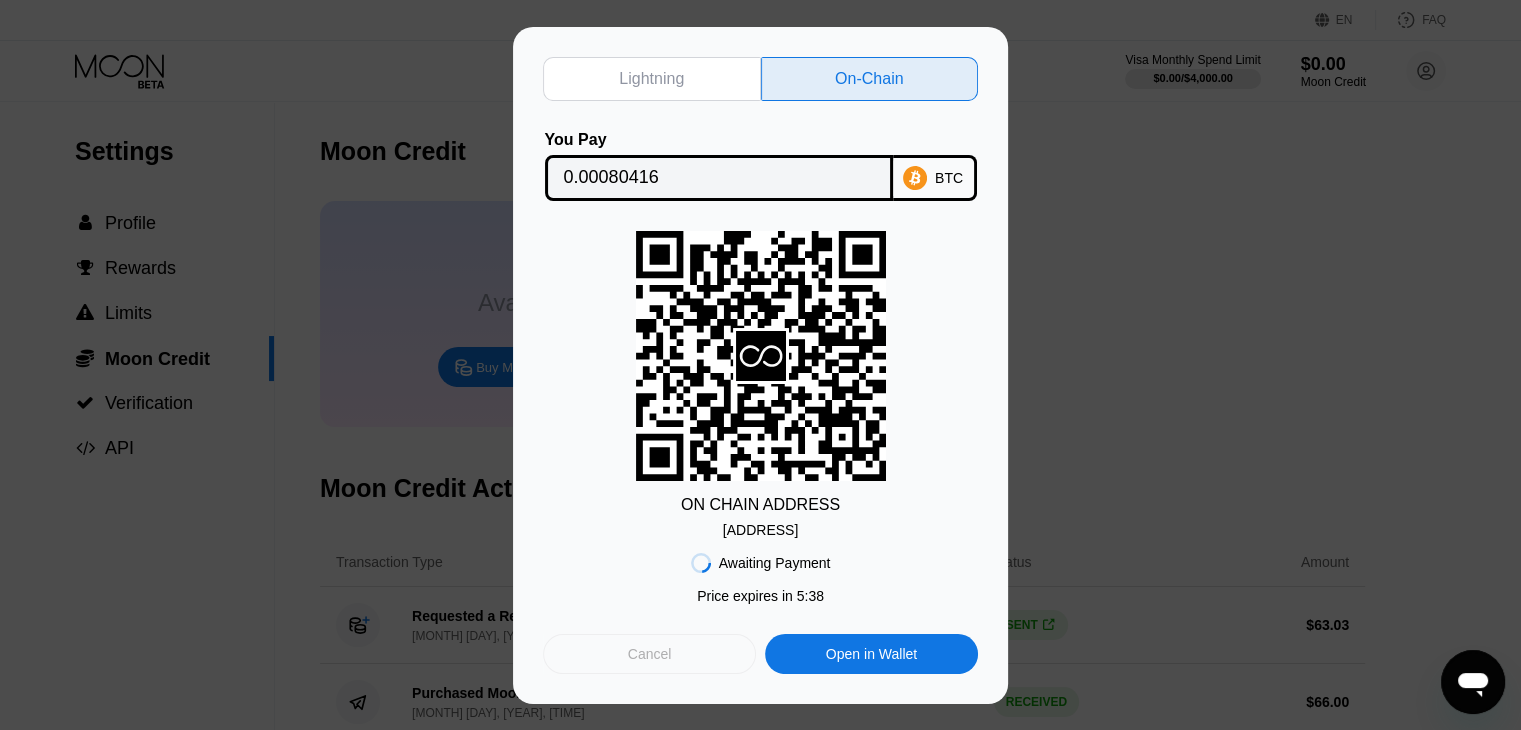 click on "Cancel" at bounding box center [650, 654] 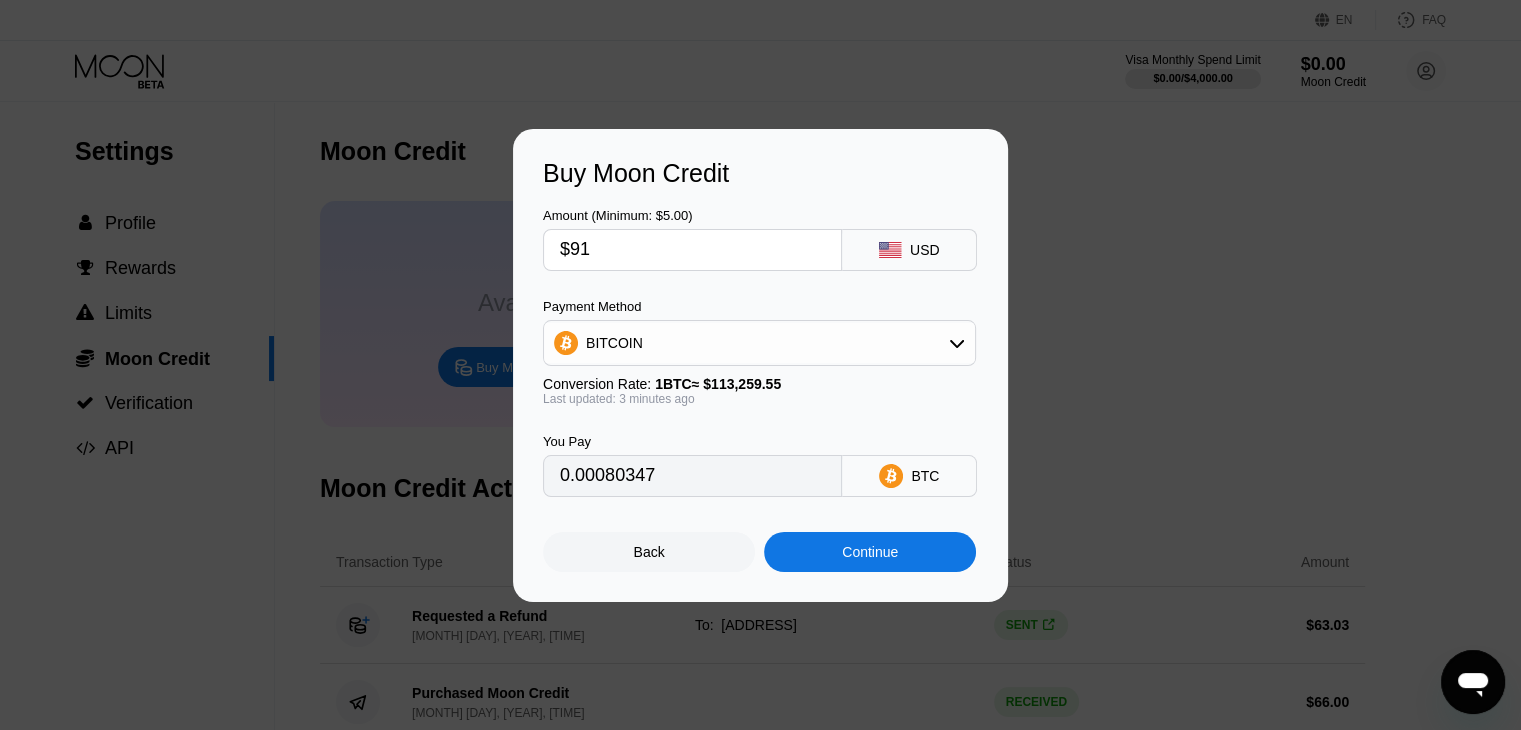 click on "$91" at bounding box center [692, 250] 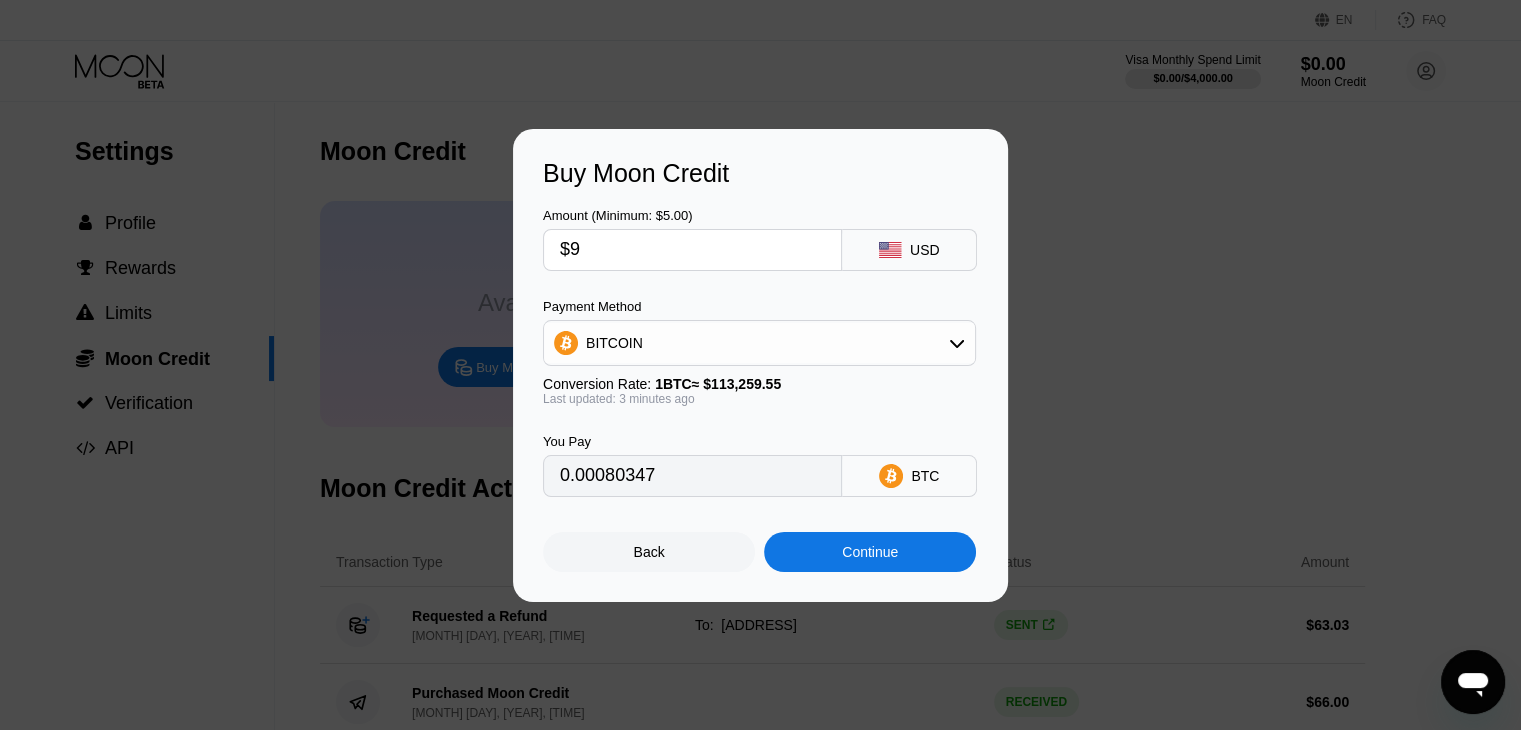 type on "0.00007947" 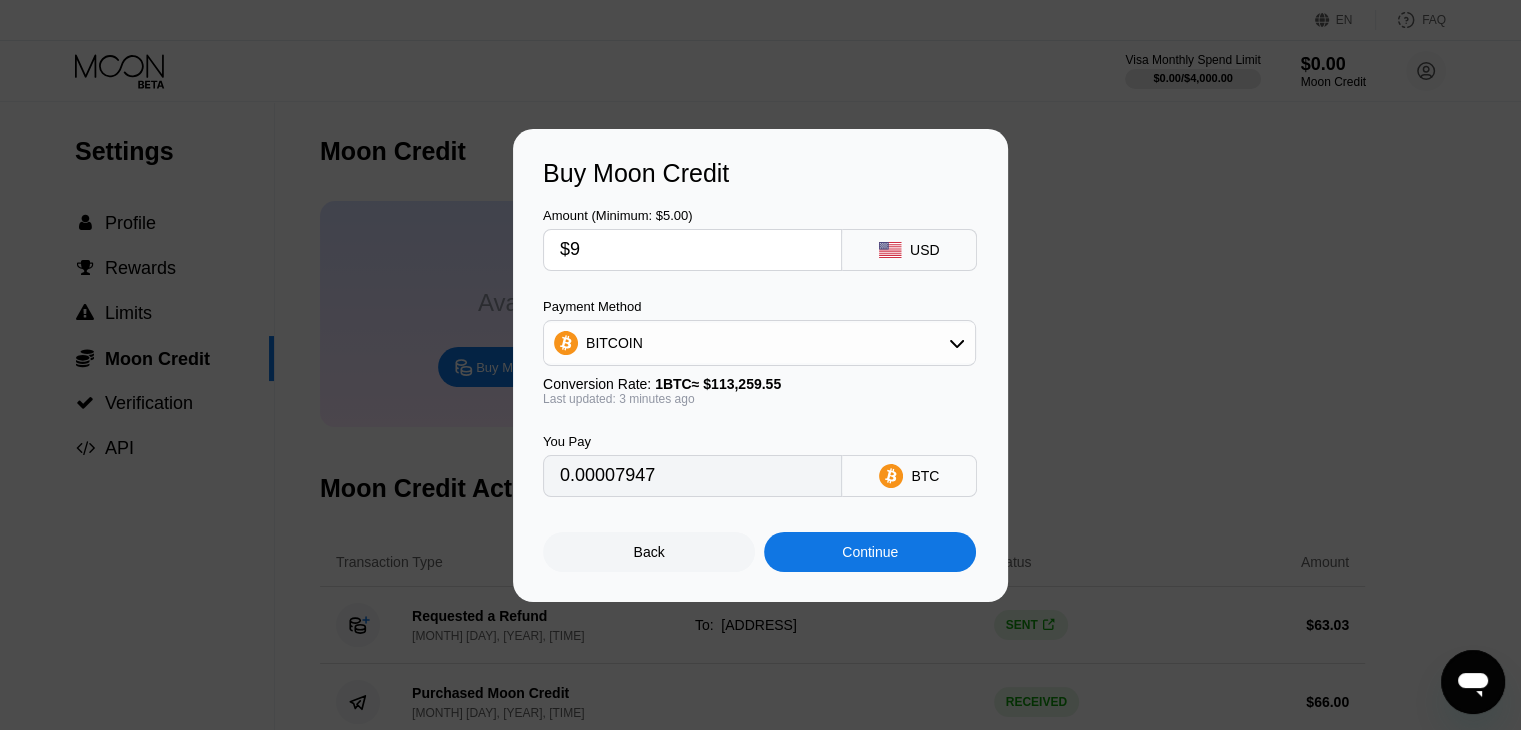 type on "$90" 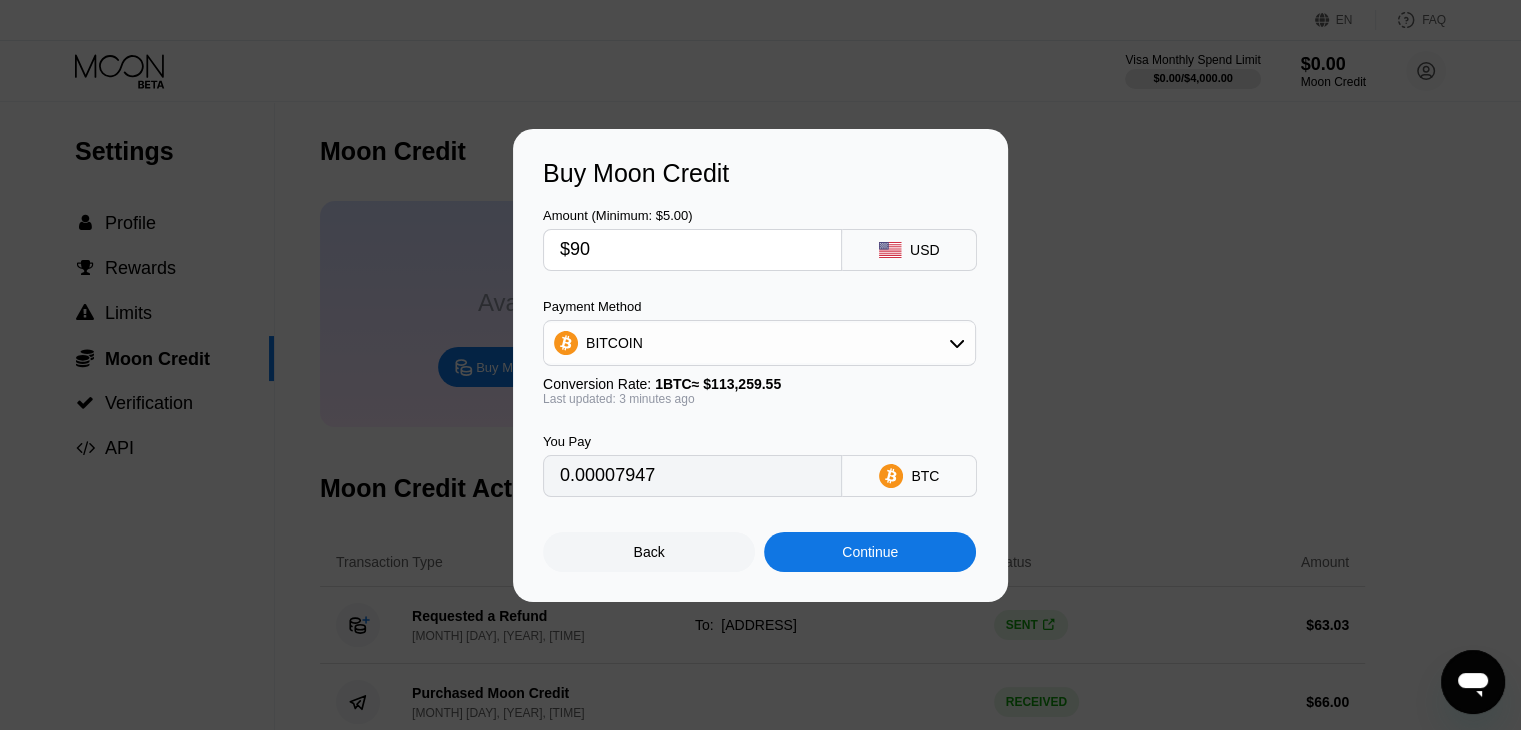 type on "0.00079464" 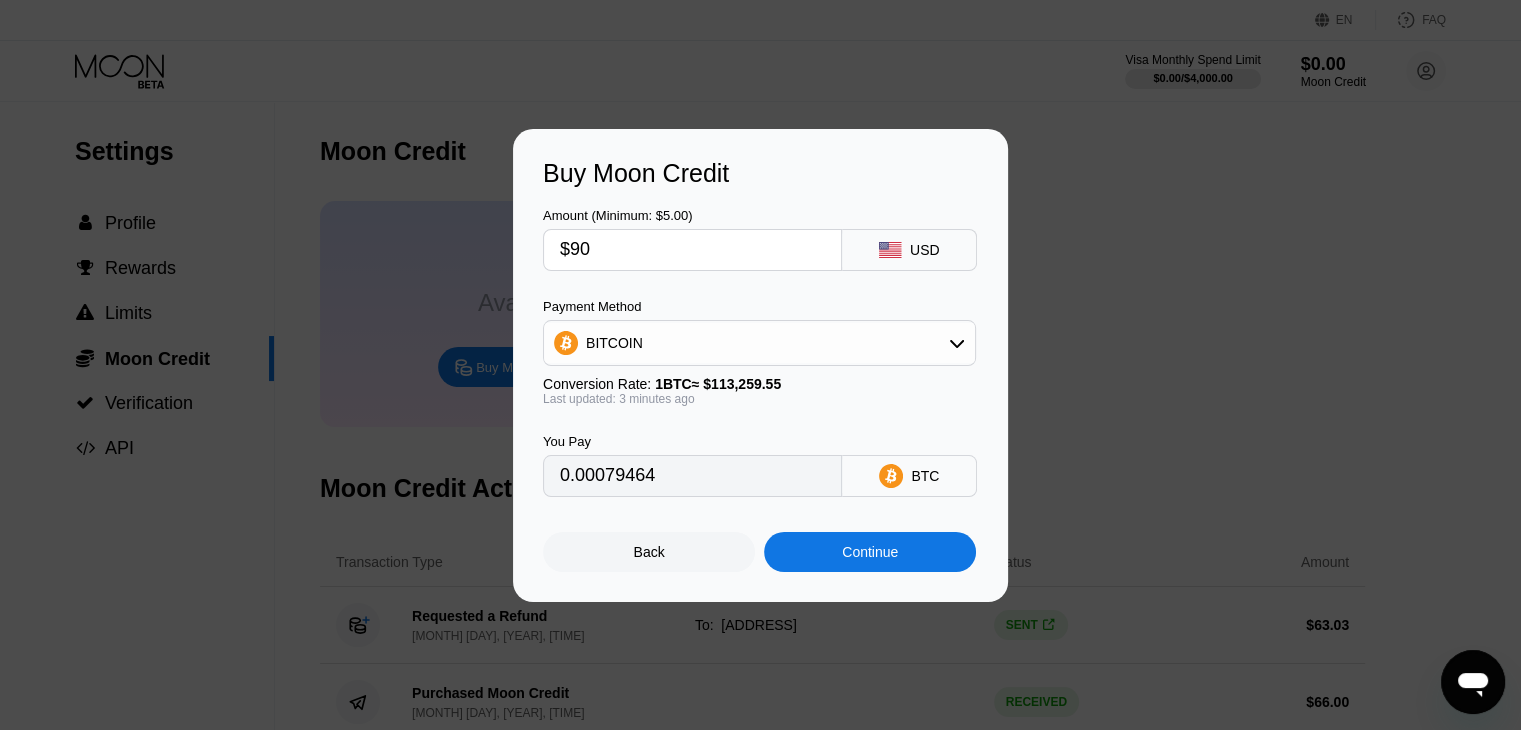 type on "$90" 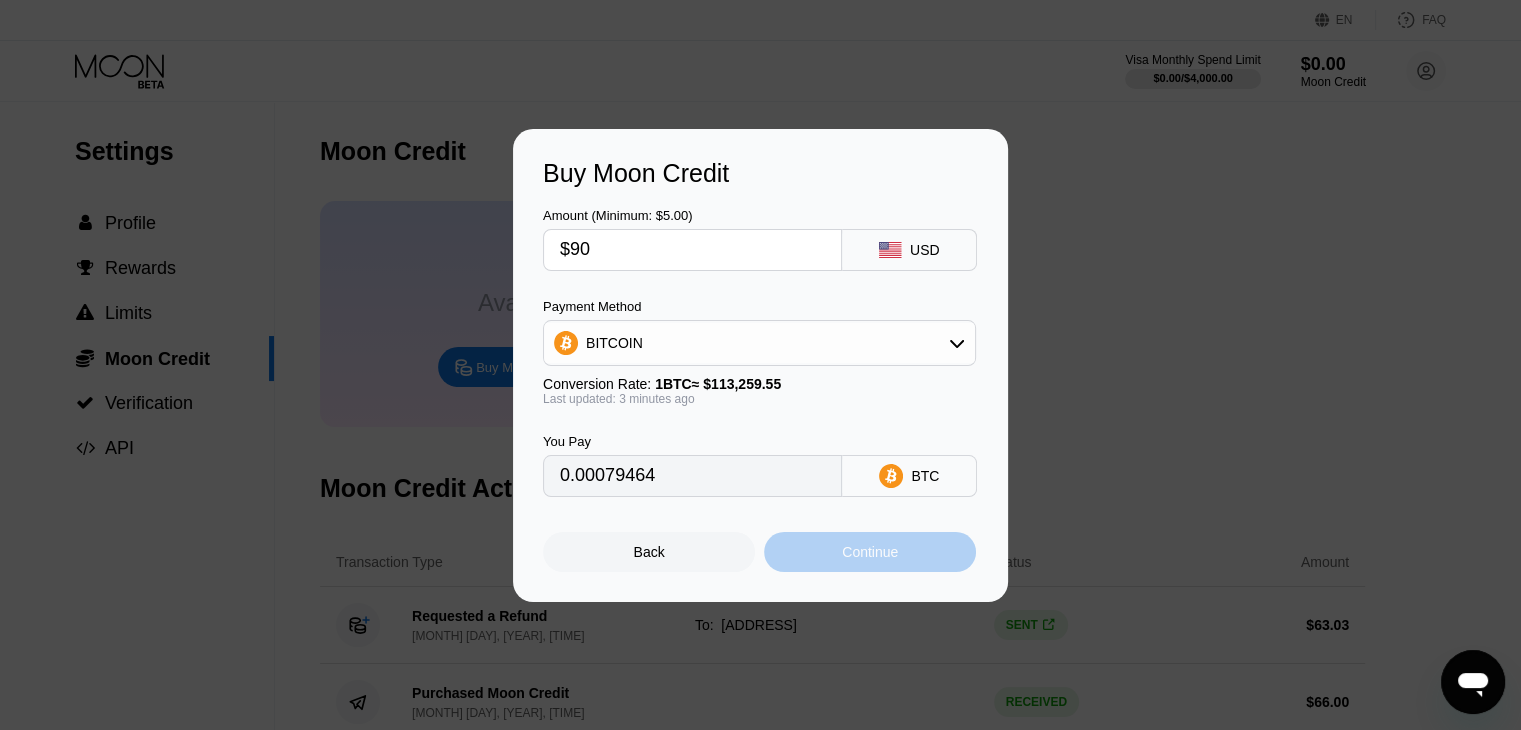 click on "Continue" at bounding box center (870, 552) 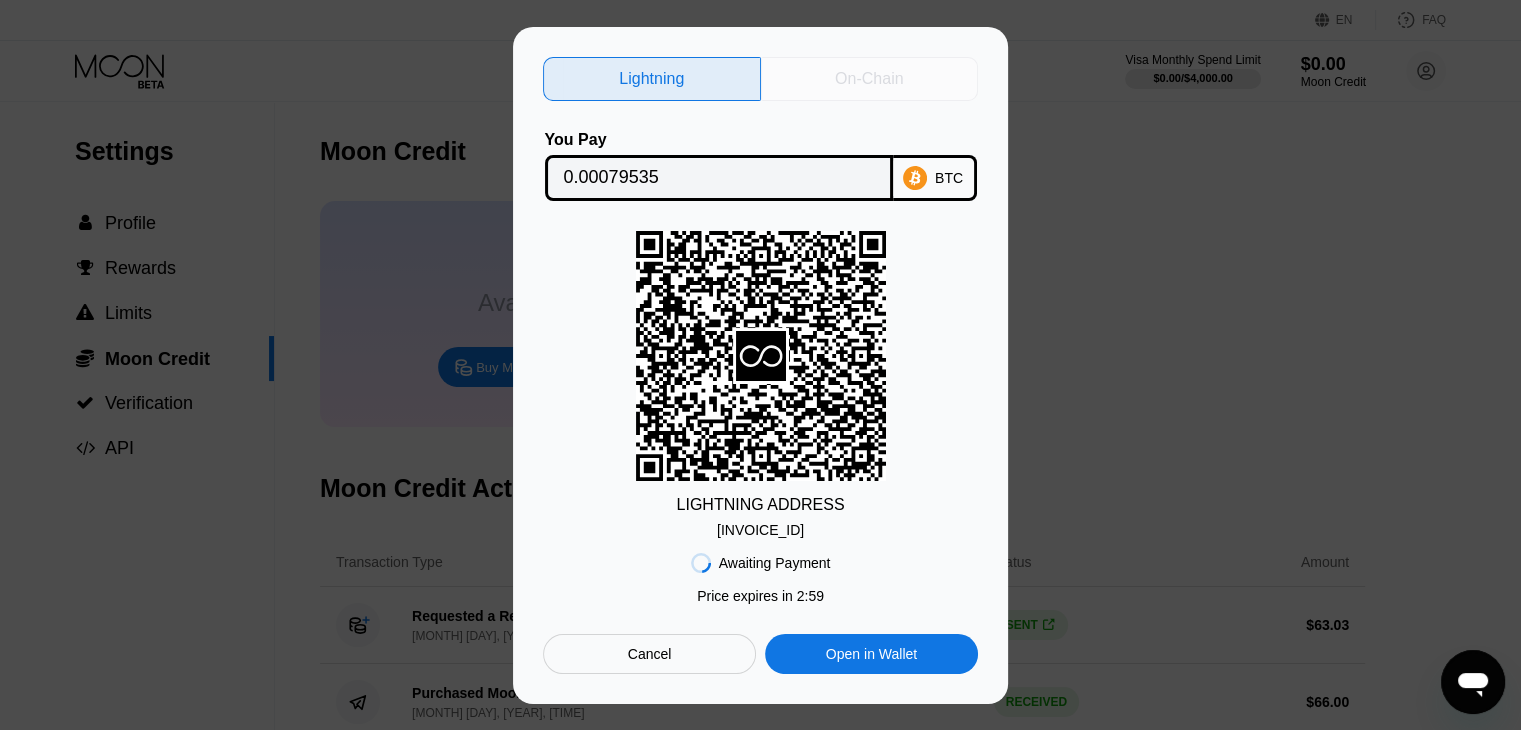 click on "On-Chain" at bounding box center (870, 79) 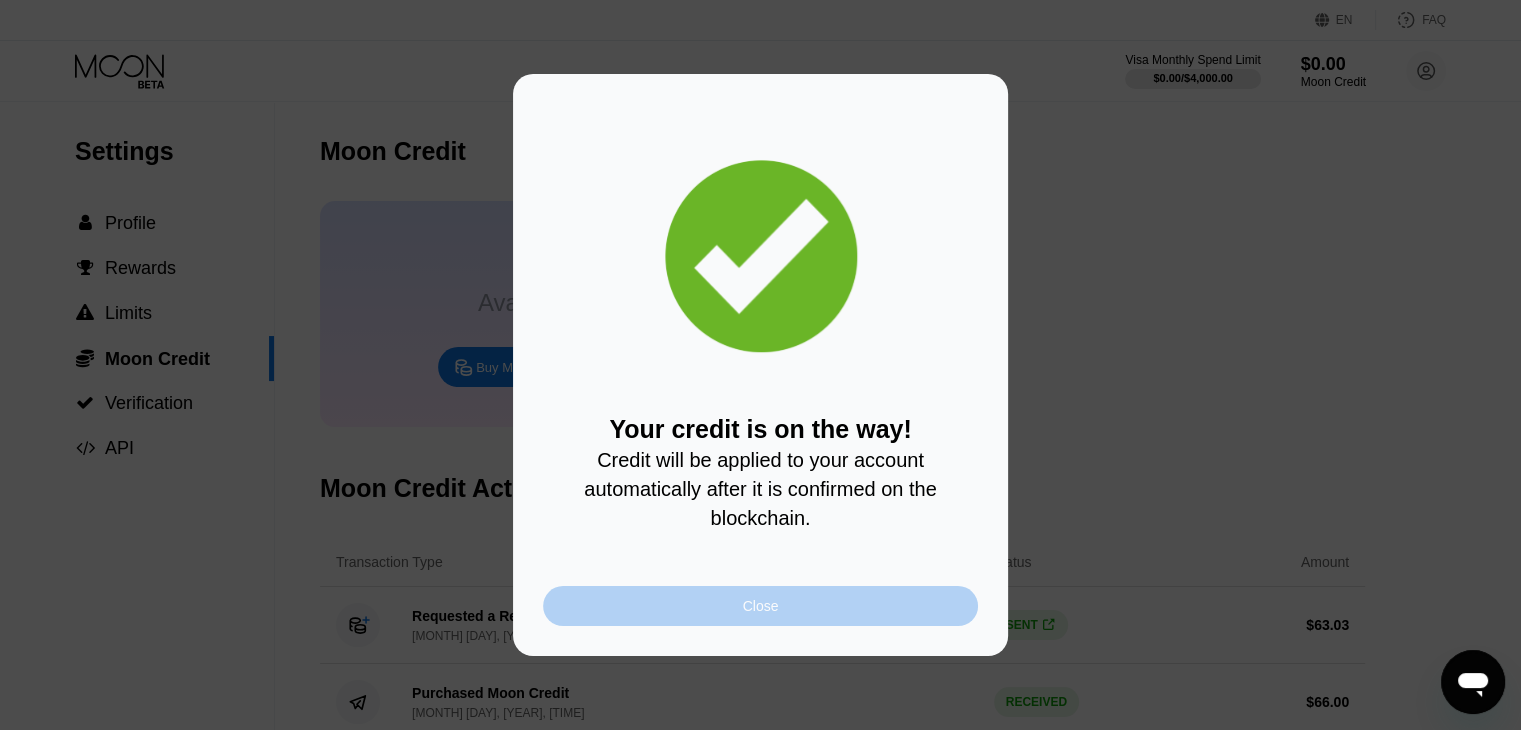 click on "Close" at bounding box center [761, 606] 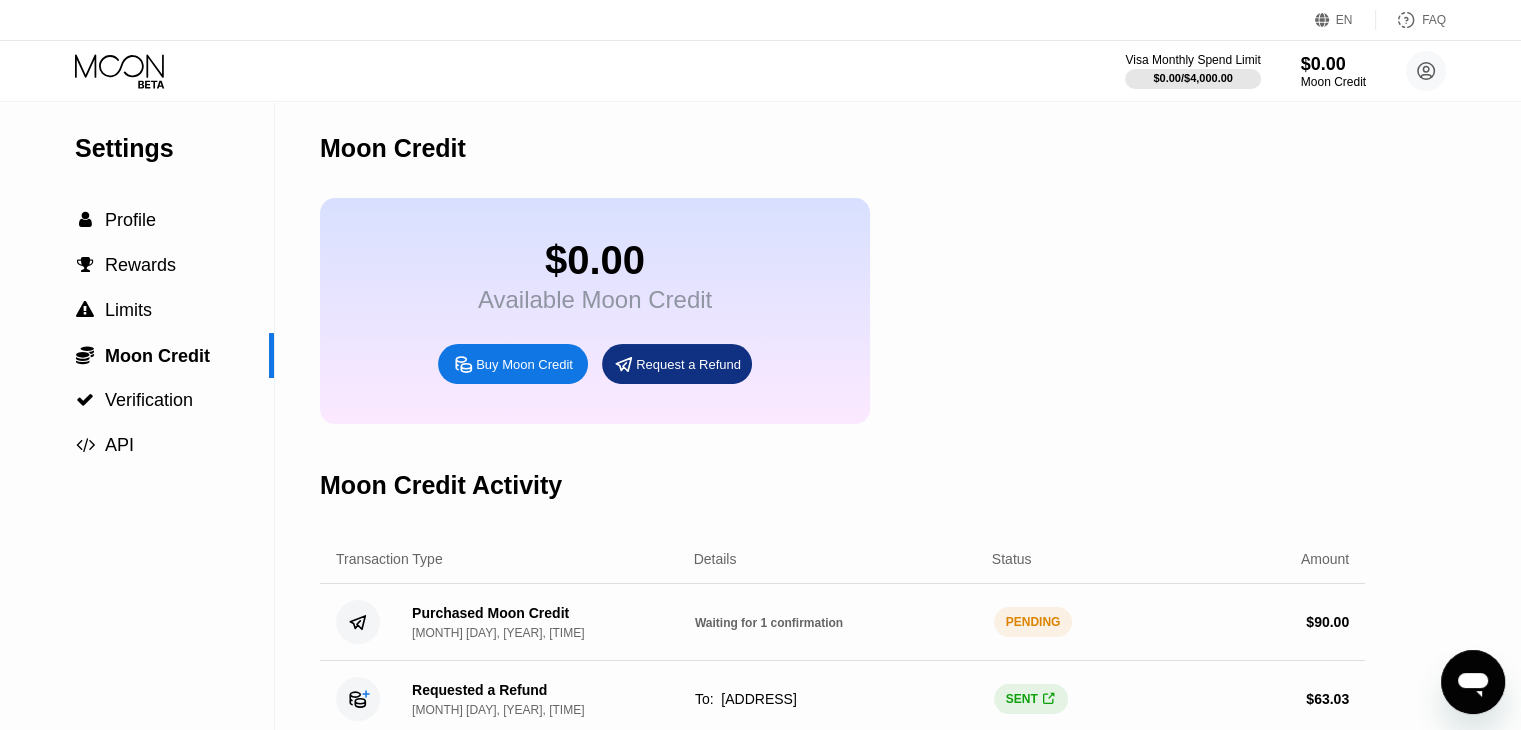 scroll, scrollTop: 0, scrollLeft: 0, axis: both 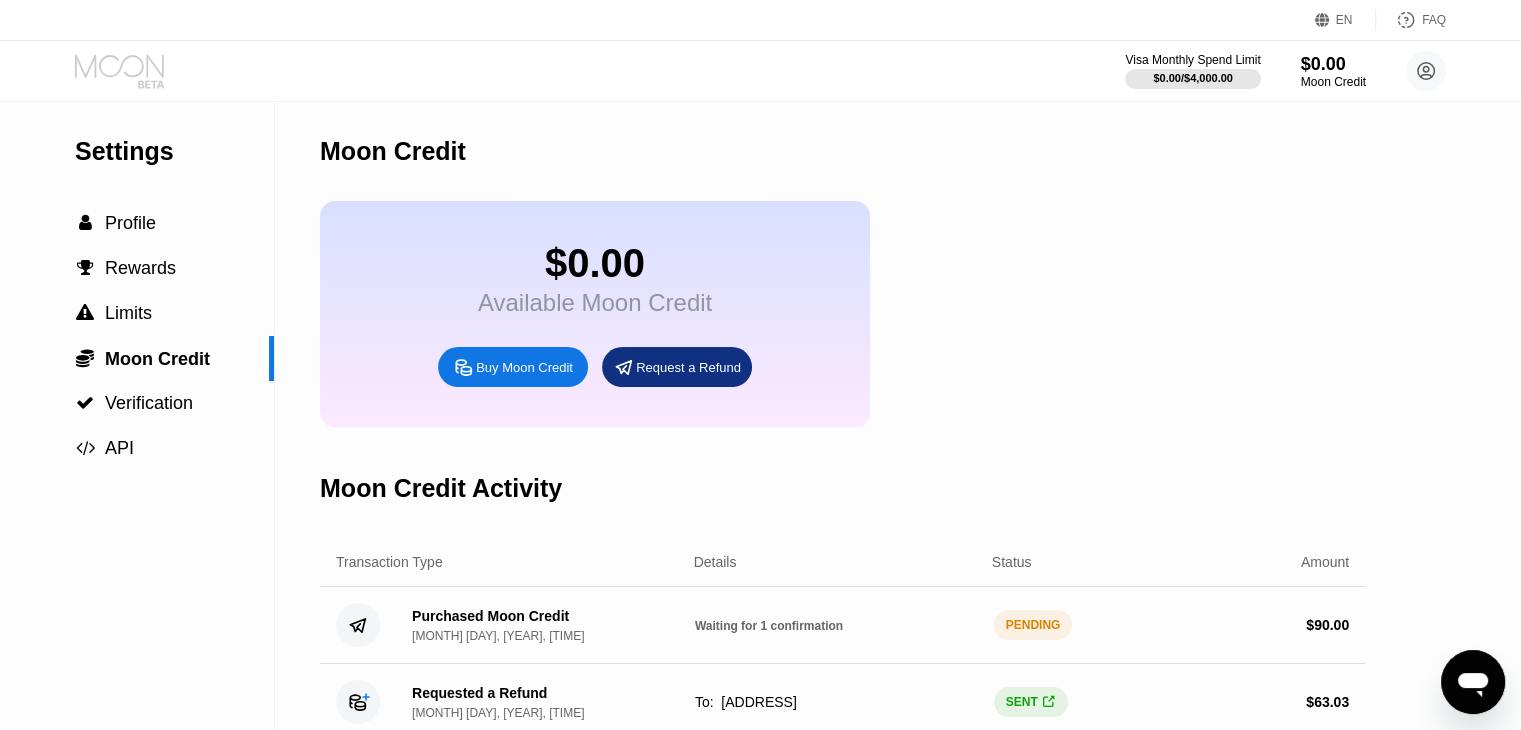 click 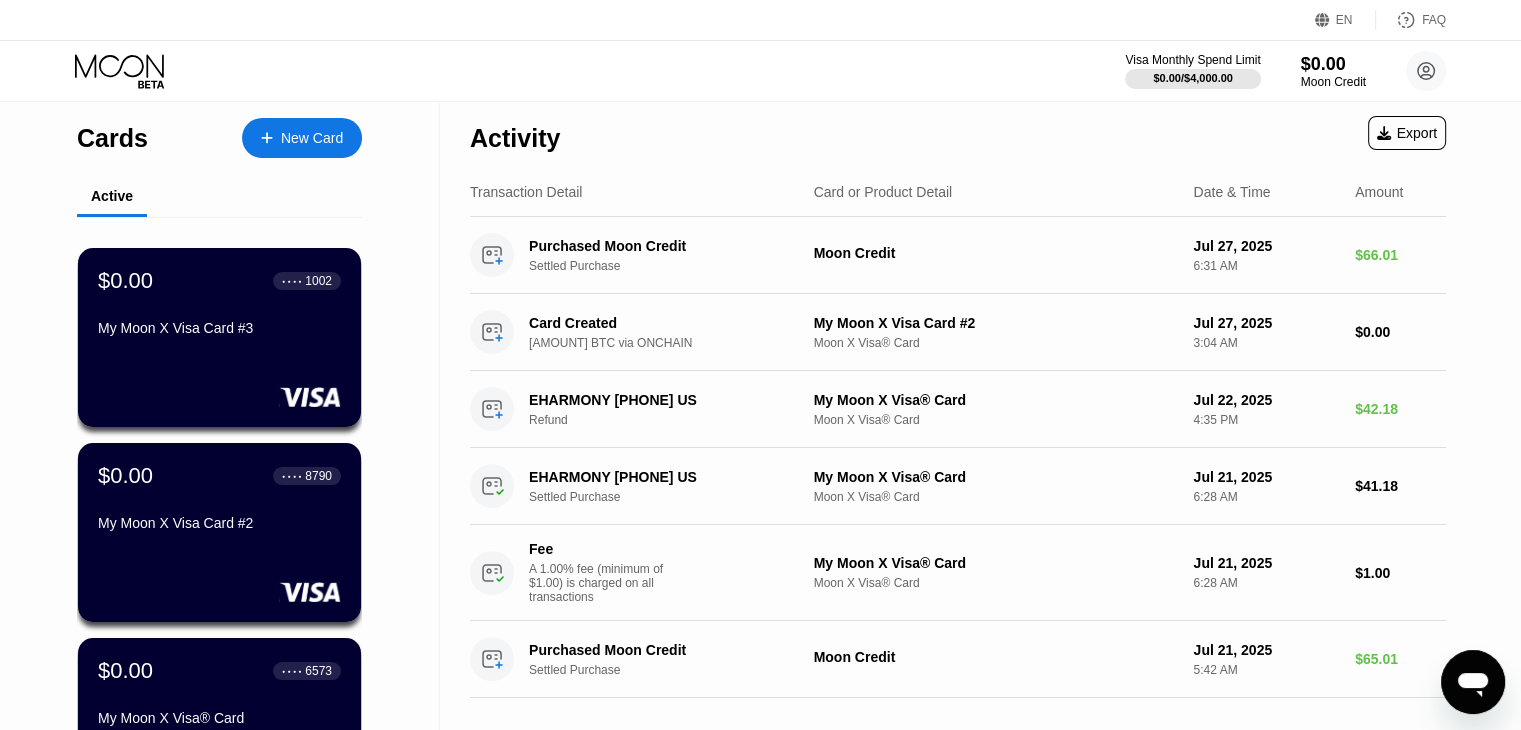scroll, scrollTop: 0, scrollLeft: 0, axis: both 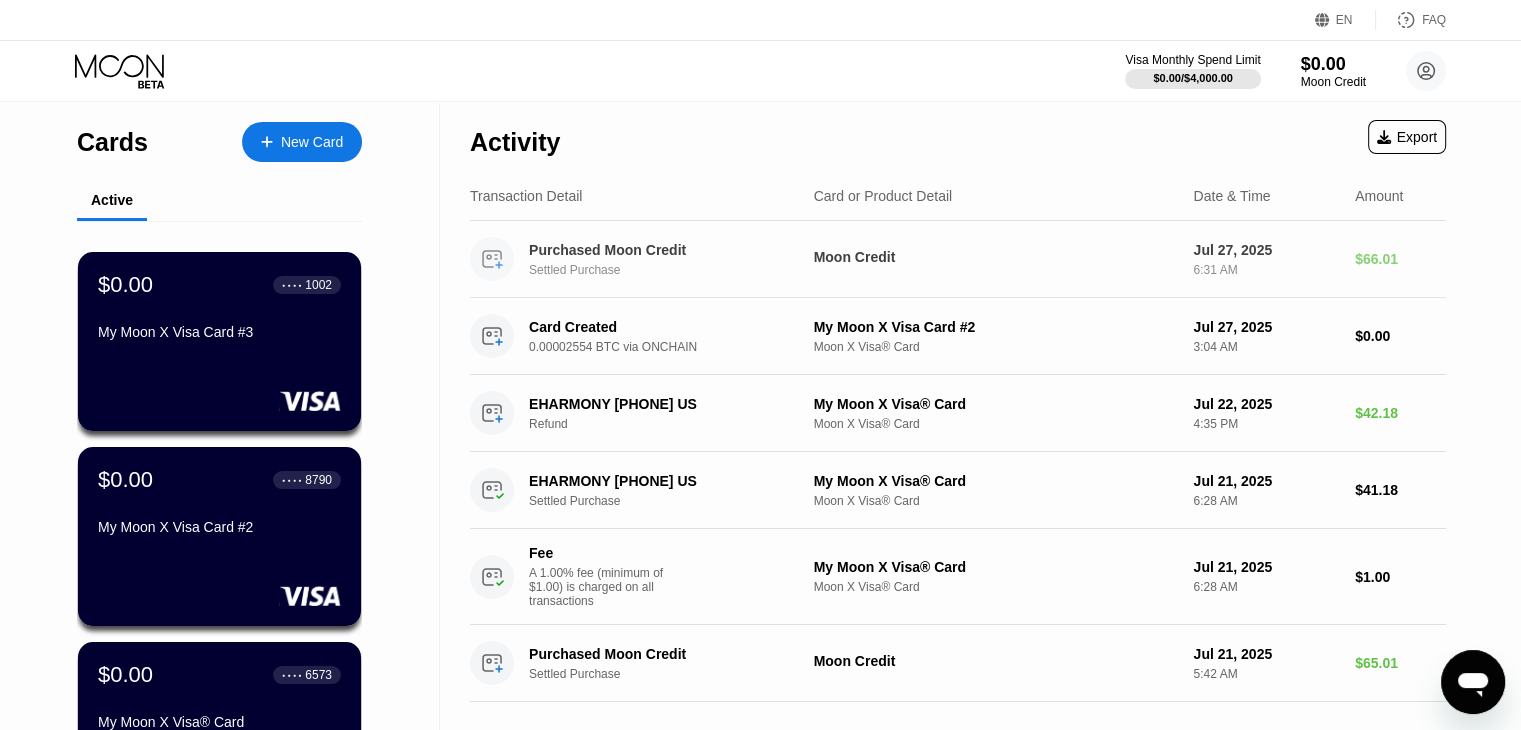 click on "Purchased Moon Credit Settled Purchase" at bounding box center (676, 259) 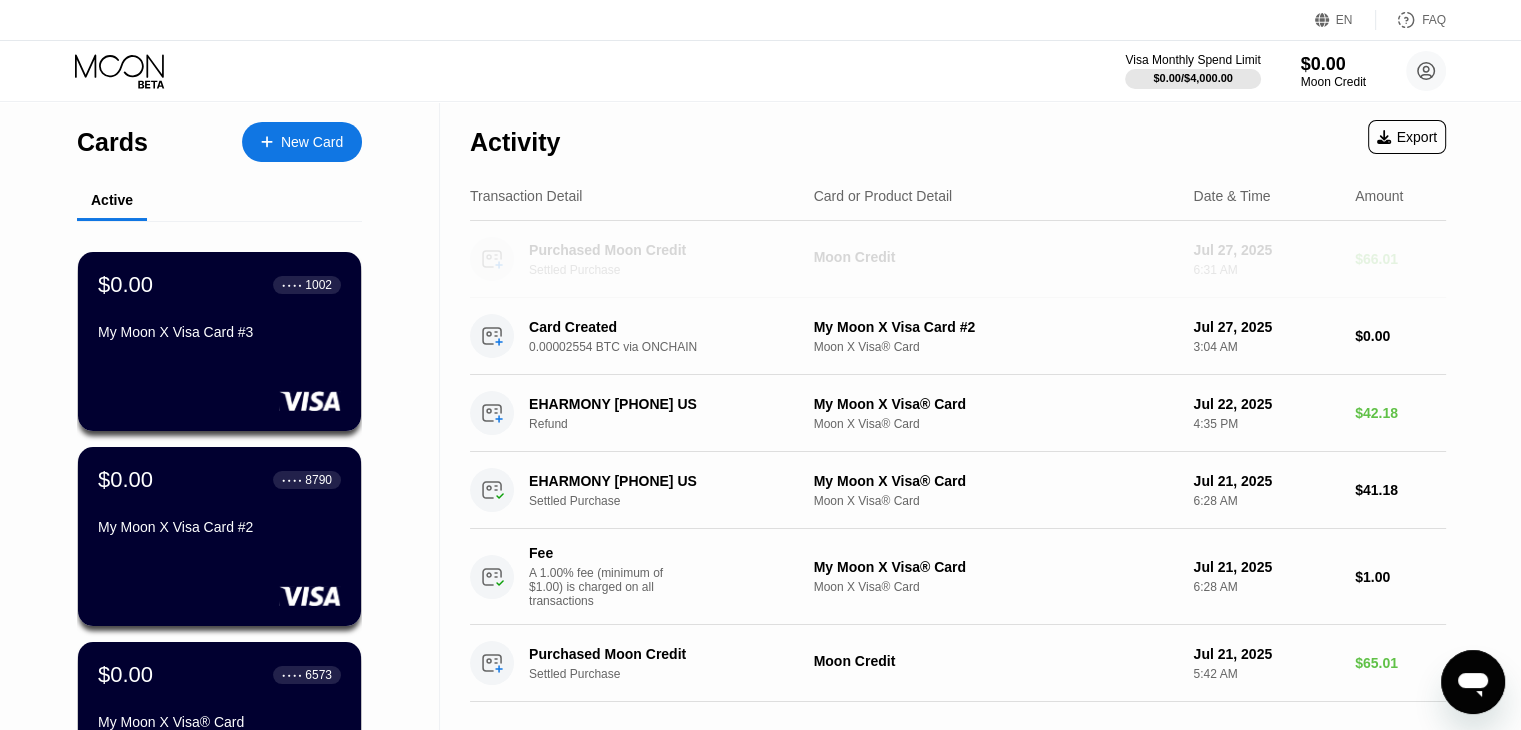 click on "Purchased Moon Credit Settled Purchase" at bounding box center (676, 259) 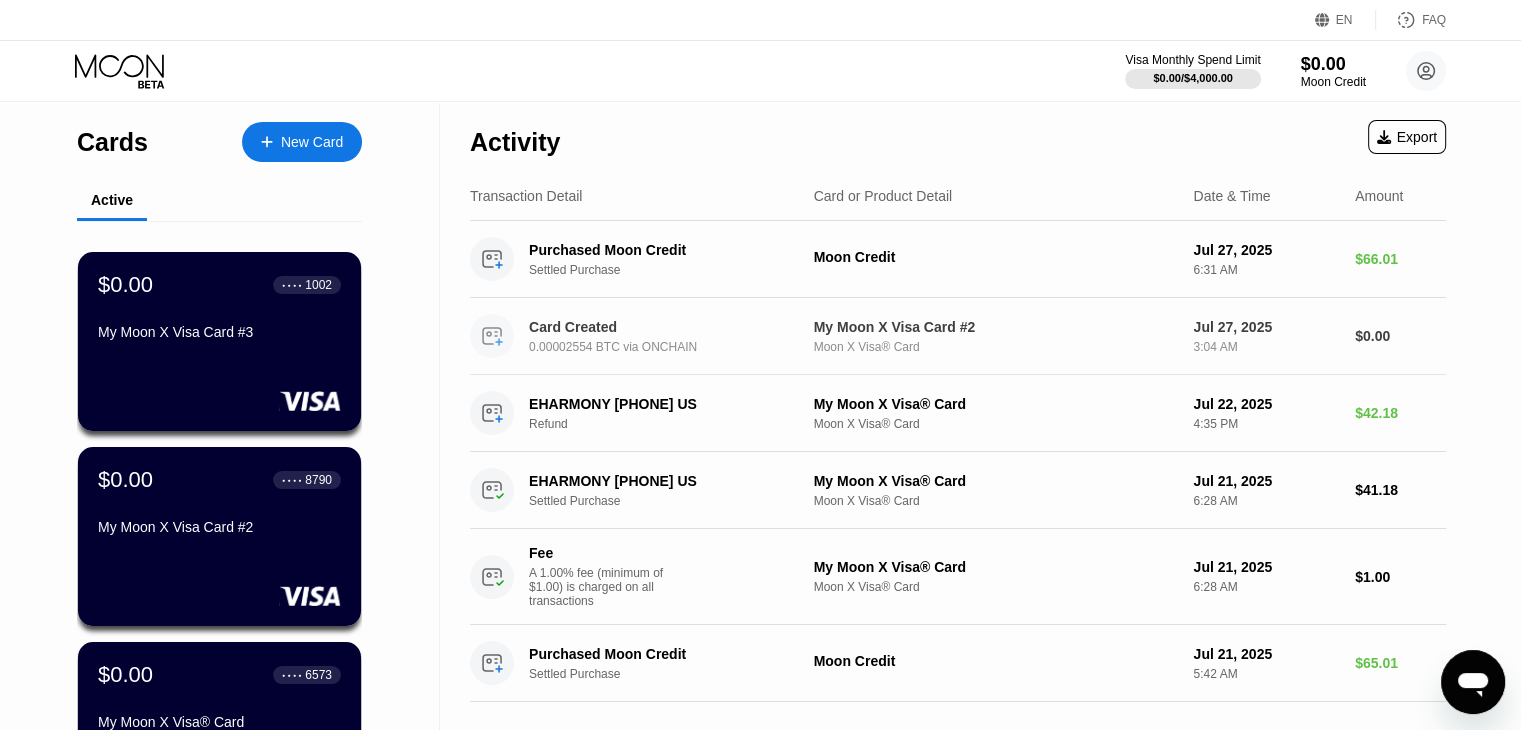 click on "My Moon X Visa Card #2" at bounding box center [996, 327] 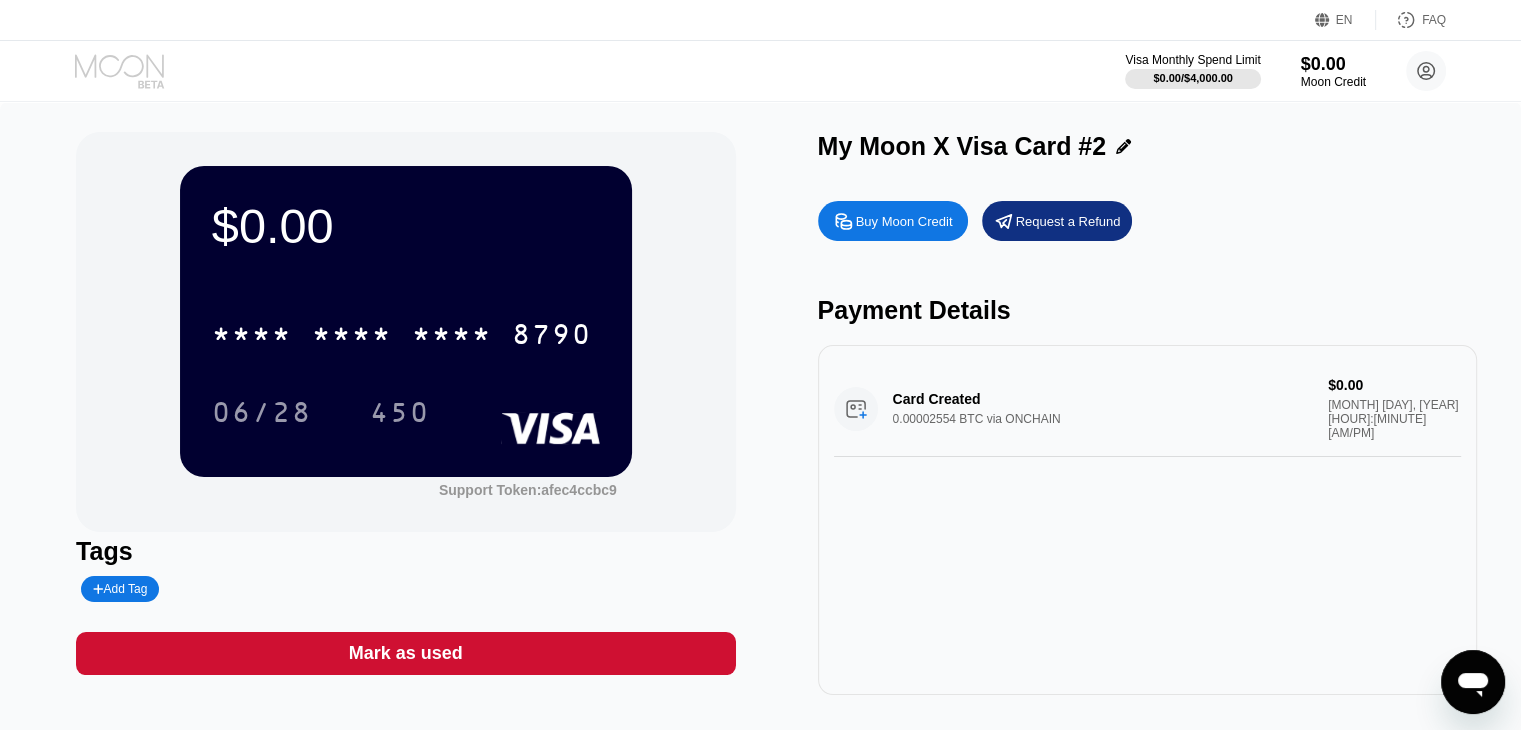 click 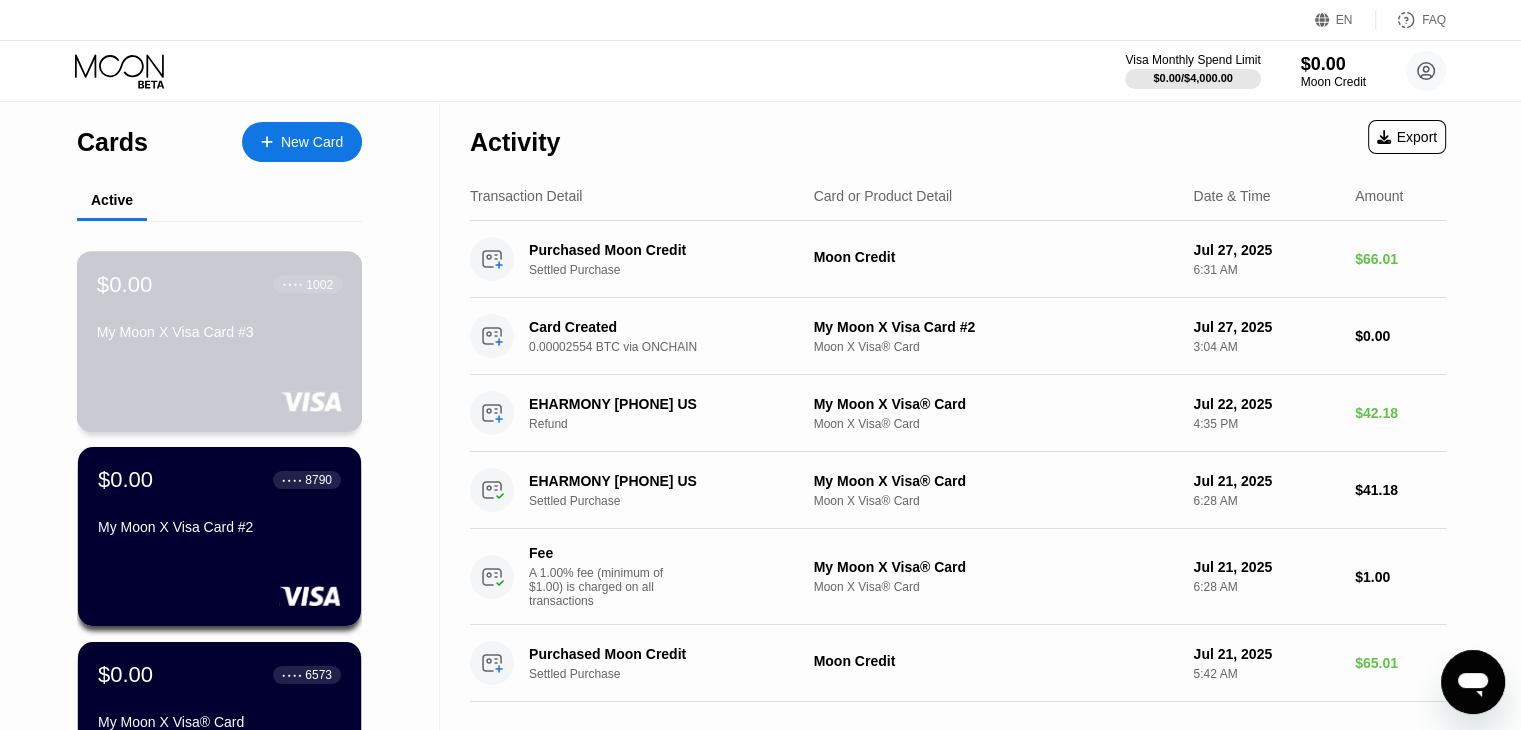 click on "$0.00 ● ● ● ● 1002 My Moon X Visa Card #3" at bounding box center (219, 309) 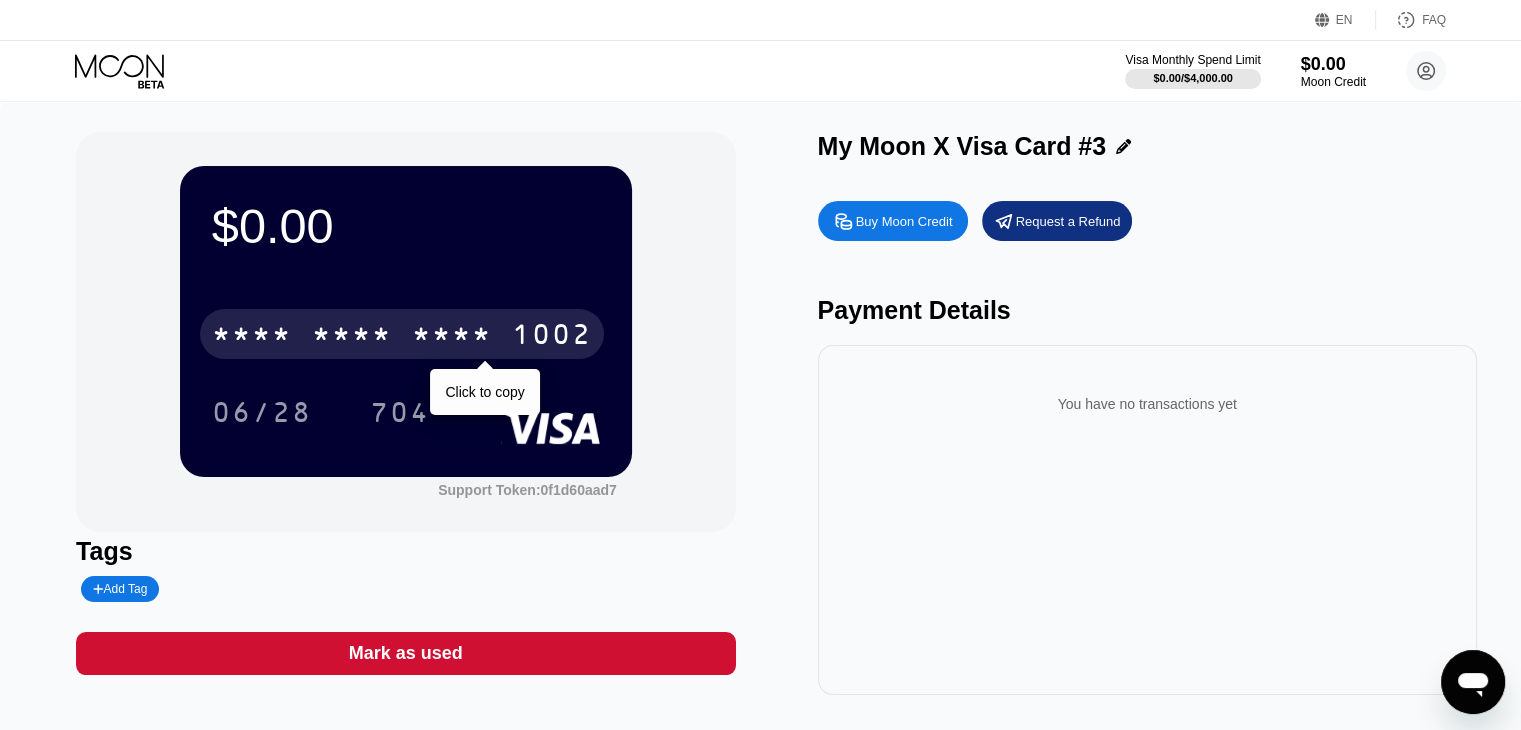 click on "* * * *" at bounding box center (352, 337) 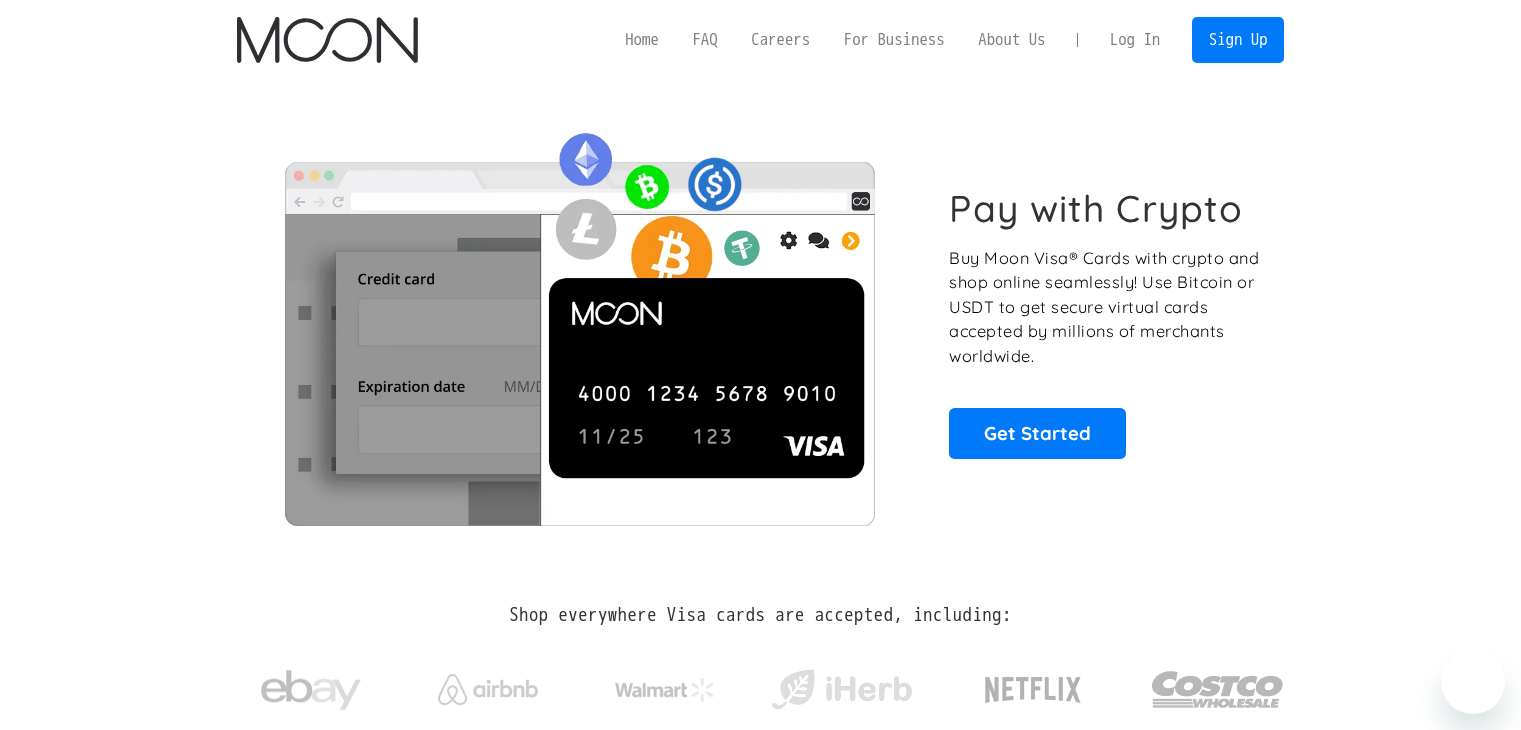 scroll, scrollTop: 0, scrollLeft: 0, axis: both 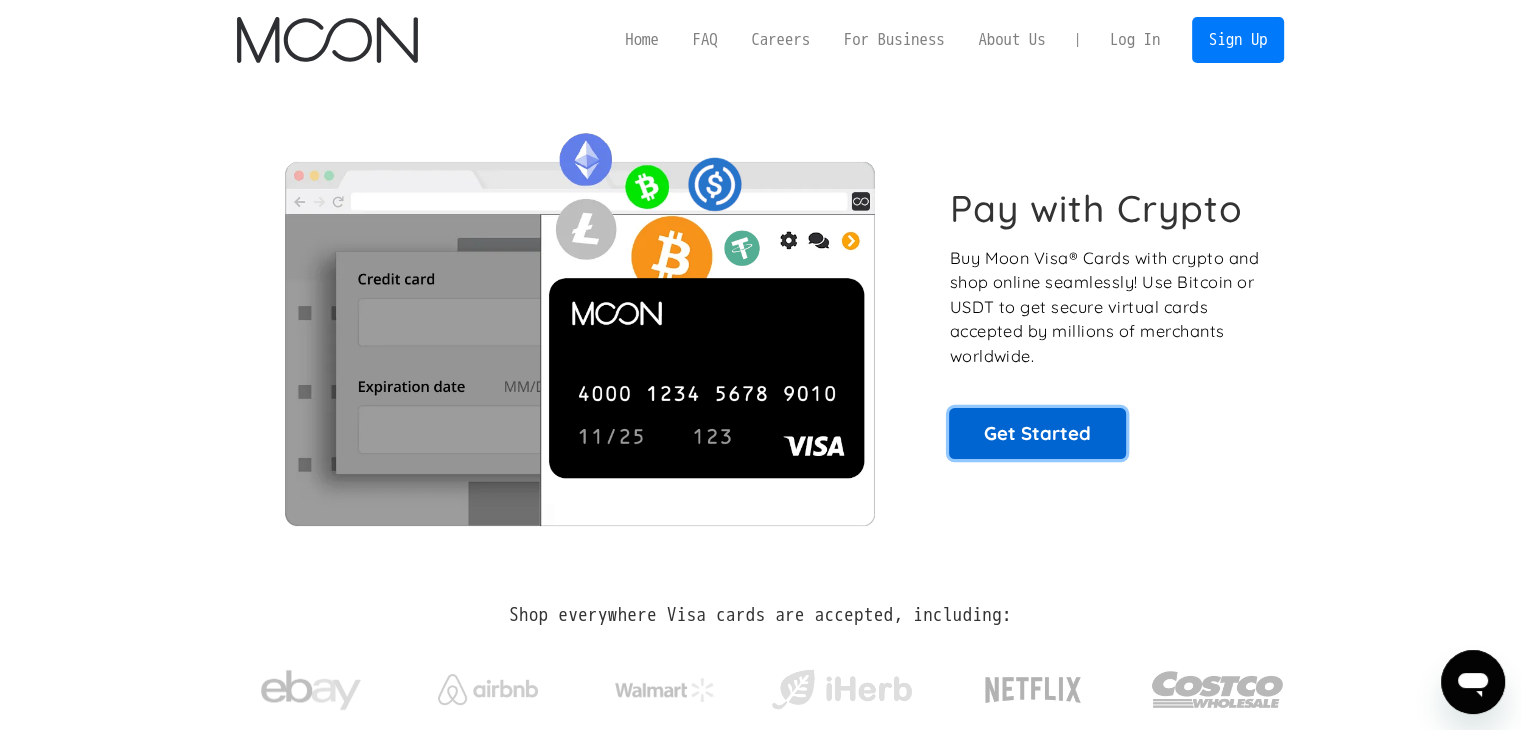 click on "Get Started" at bounding box center (1037, 433) 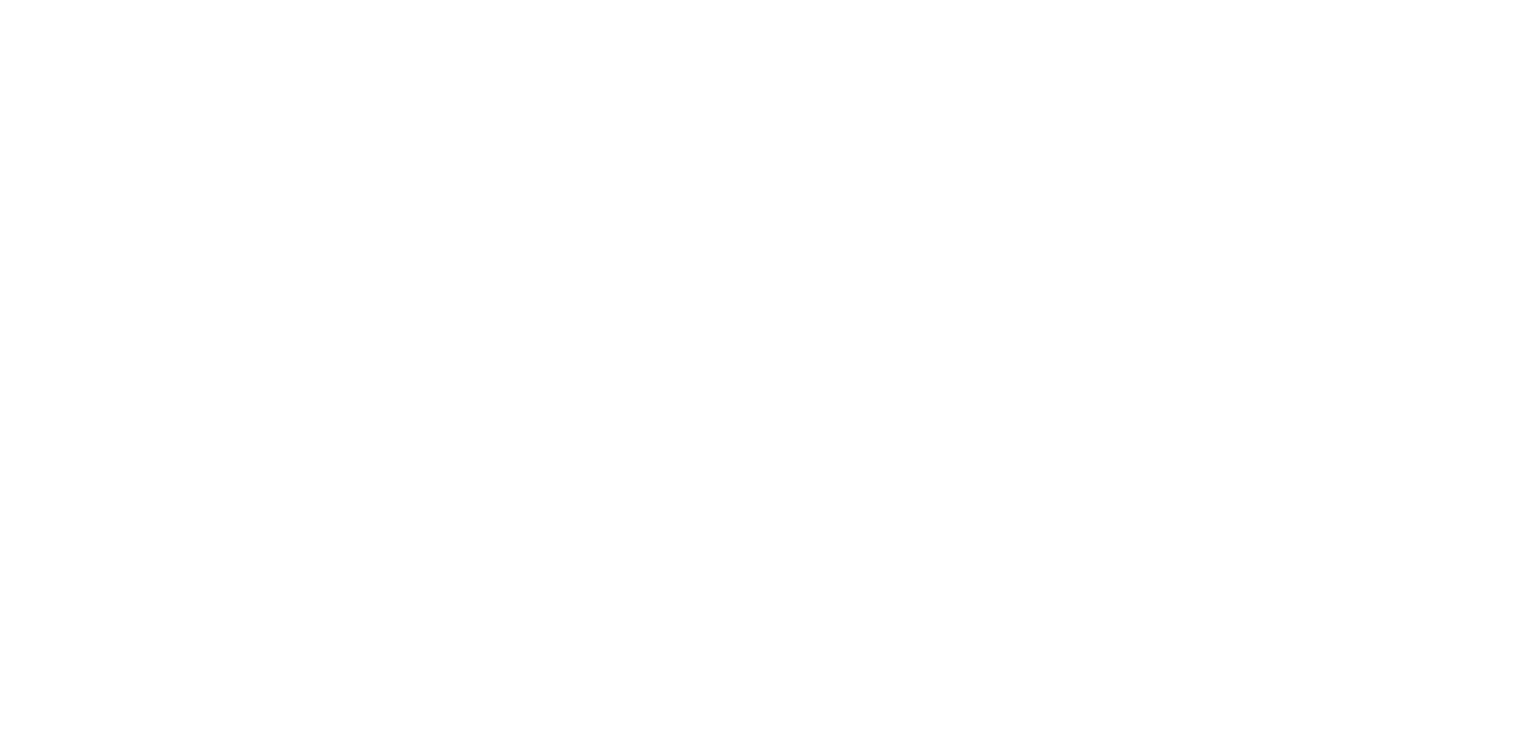 scroll, scrollTop: 0, scrollLeft: 0, axis: both 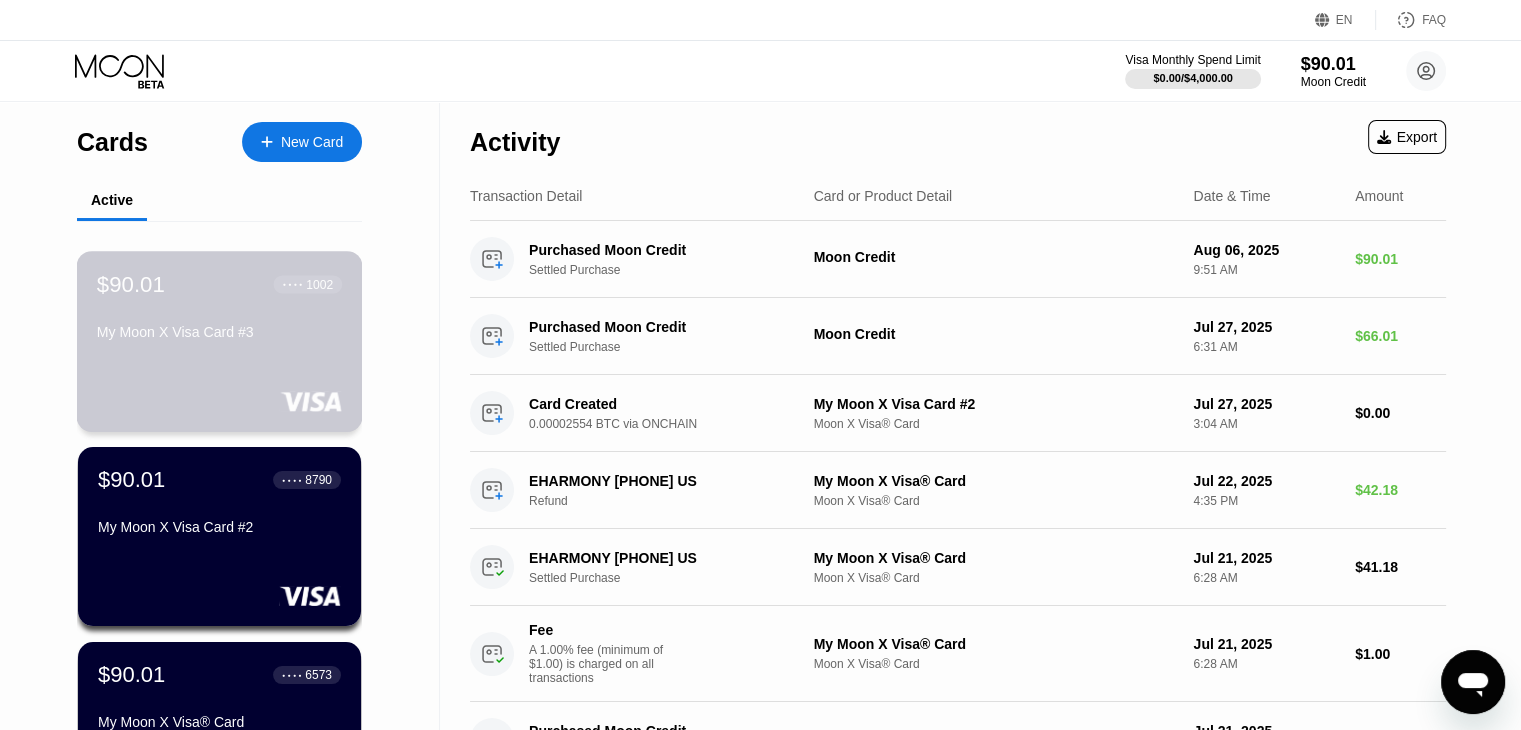 click on "My Moon X Visa Card #3" at bounding box center (219, 332) 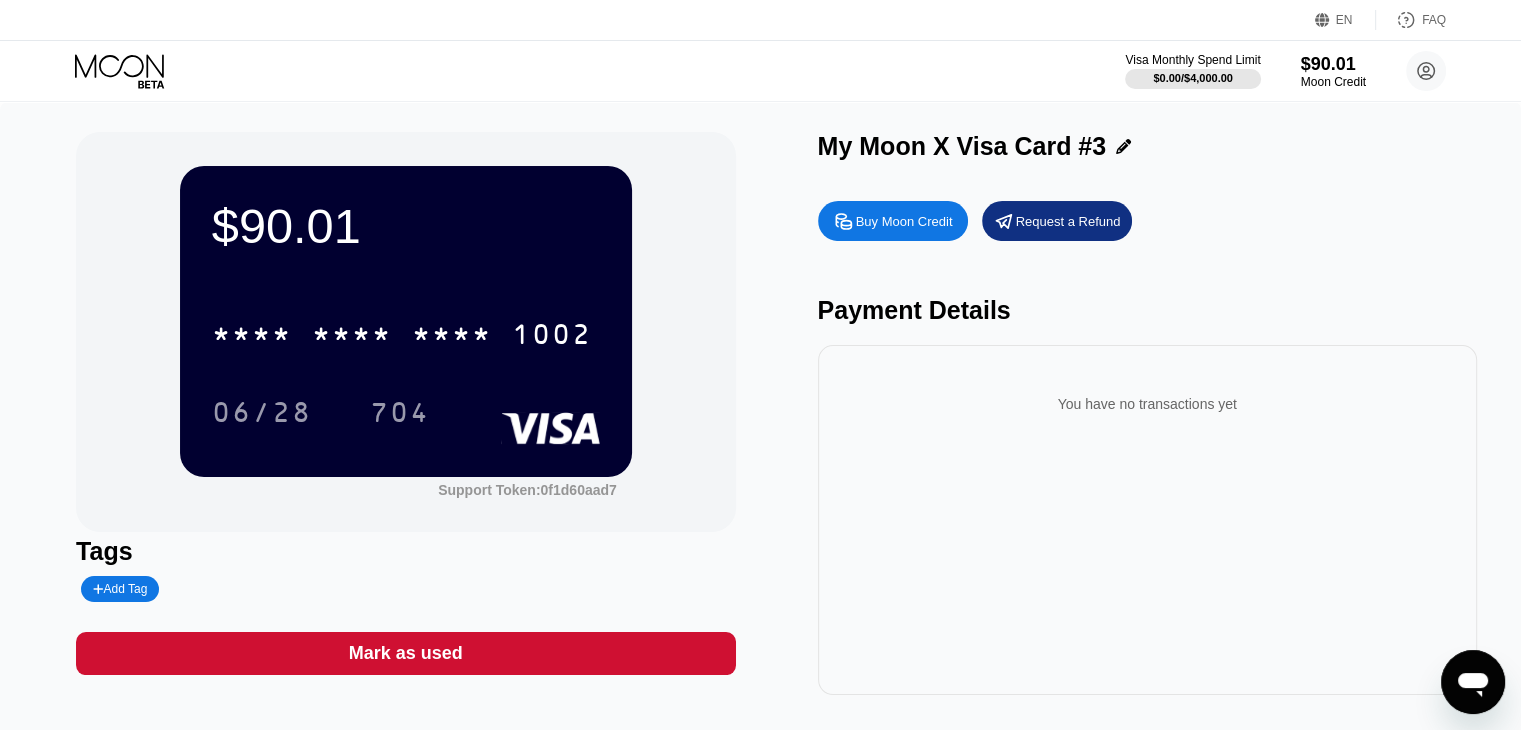 click on "Buy Moon Credit Request a Refund Payment Details You have no transactions yet" at bounding box center (1147, 443) 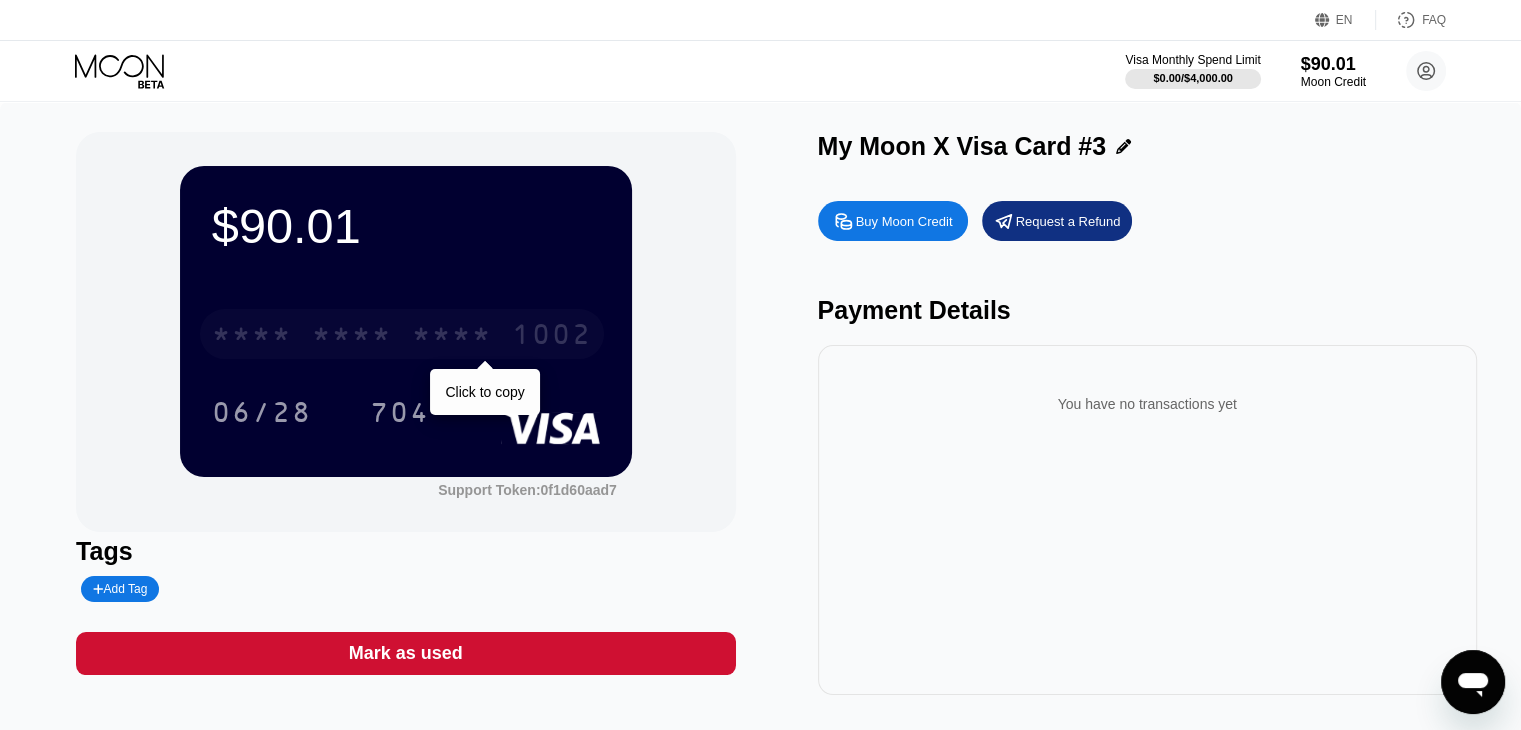 click on "1002" at bounding box center [552, 337] 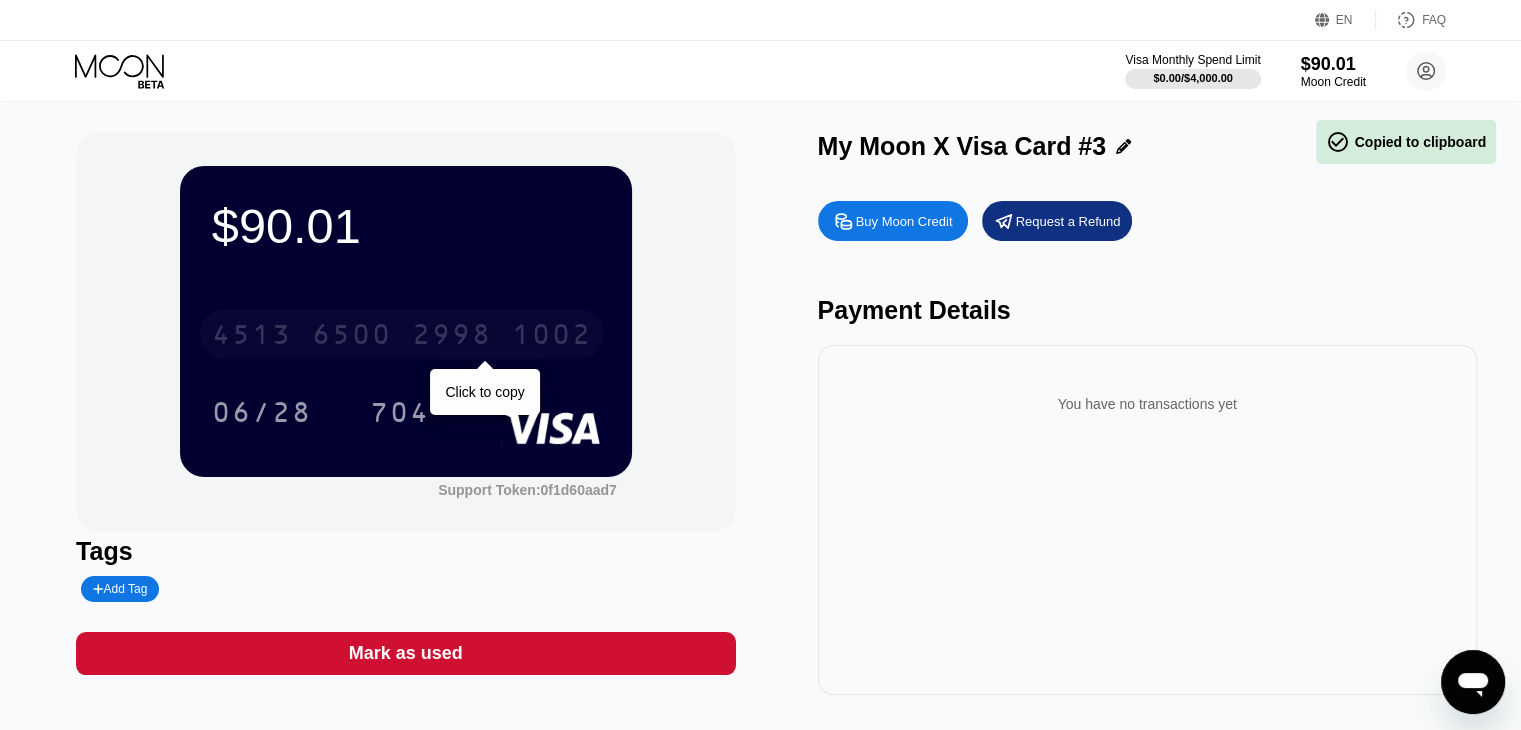 click on "1002" at bounding box center [552, 337] 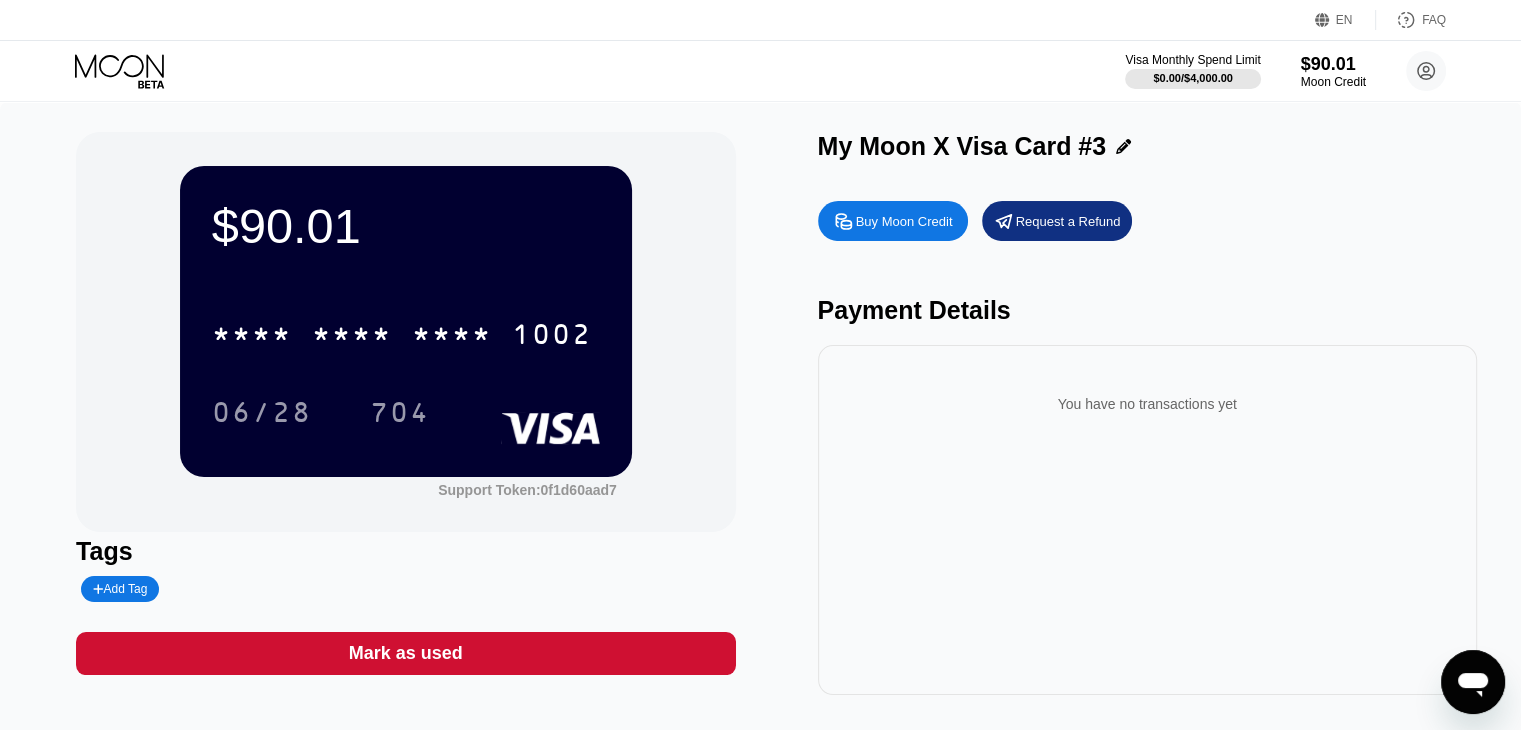 click on "Payment Details" at bounding box center [1147, 310] 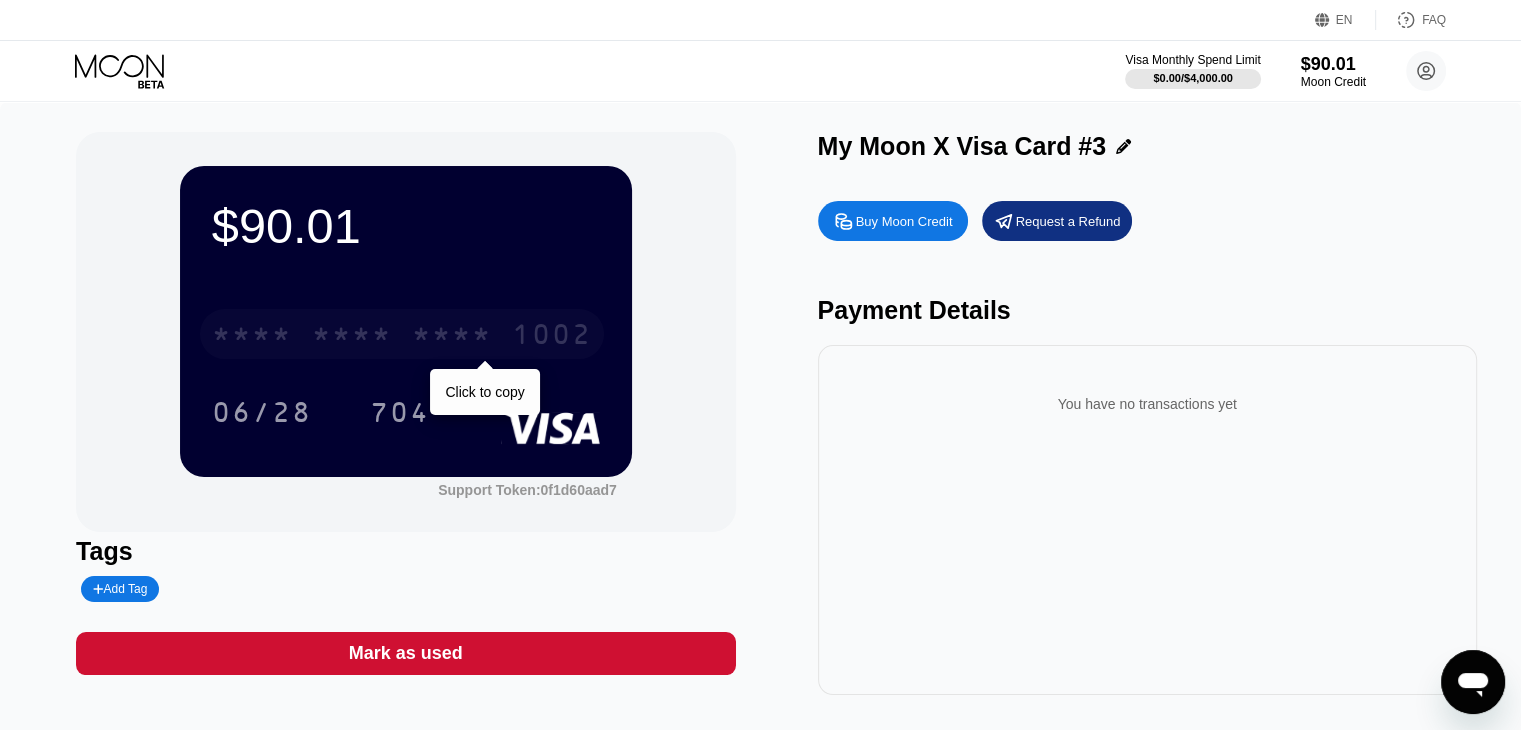 click on "1002" at bounding box center (552, 337) 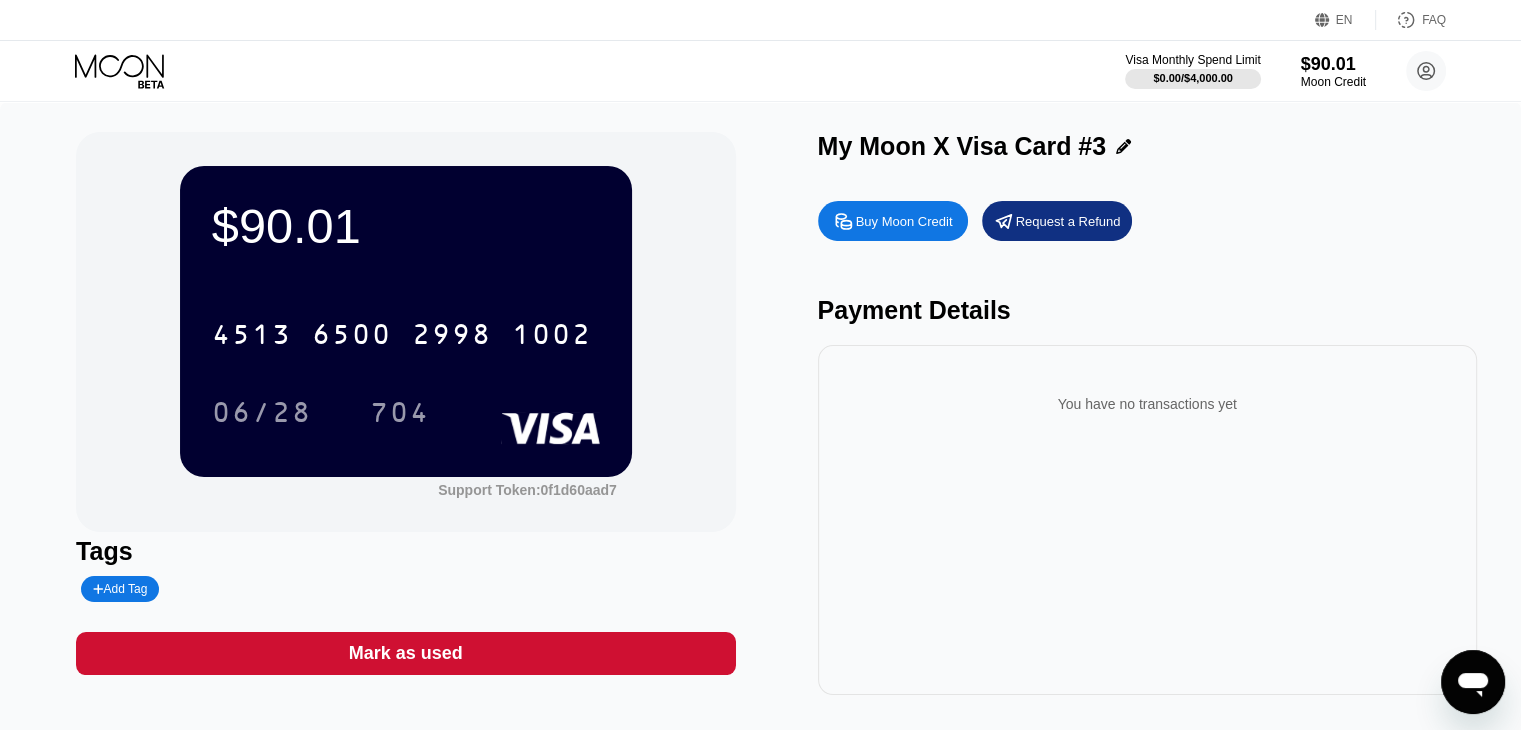 click on "Buy Moon Credit Request a Refund Payment Details You have no transactions yet" at bounding box center [1147, 443] 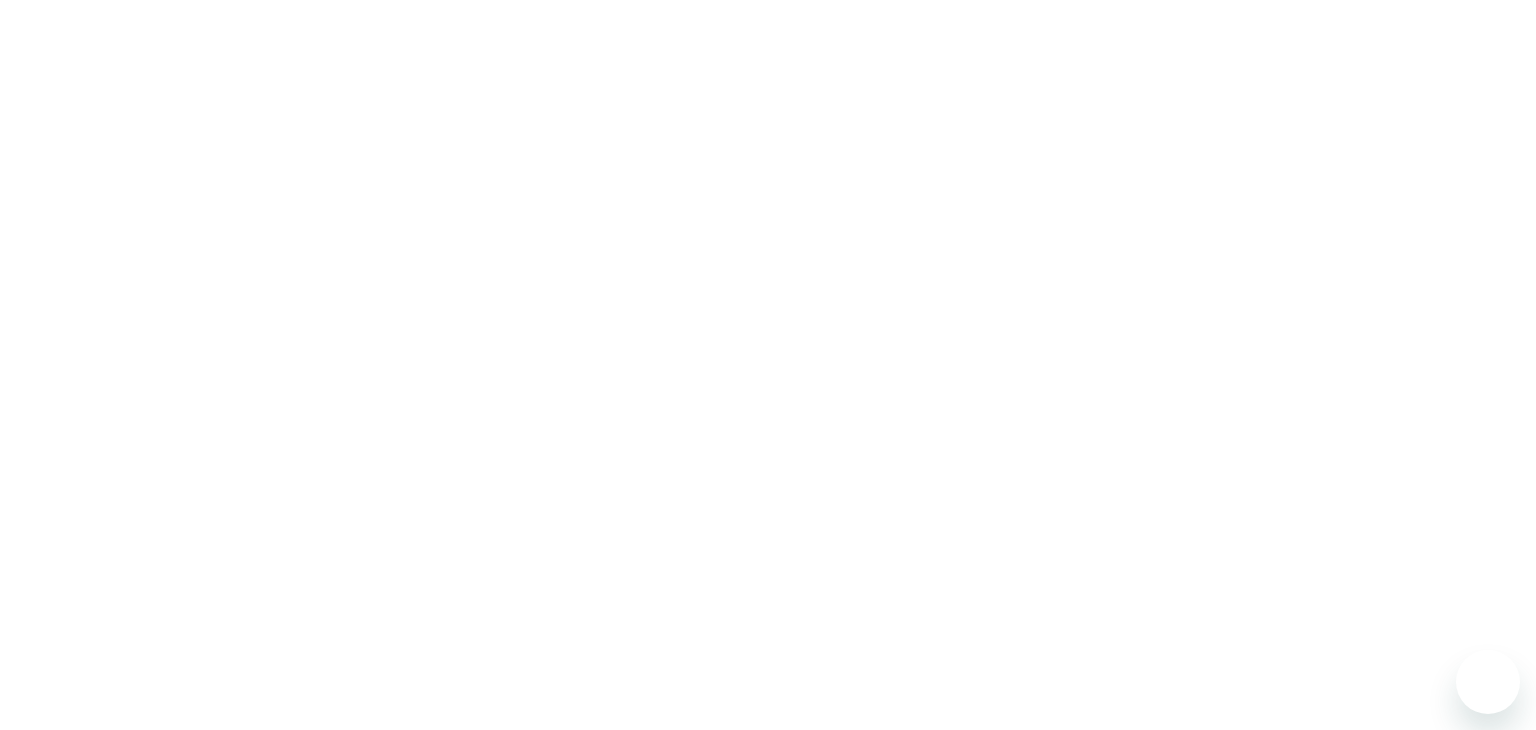 scroll, scrollTop: 0, scrollLeft: 0, axis: both 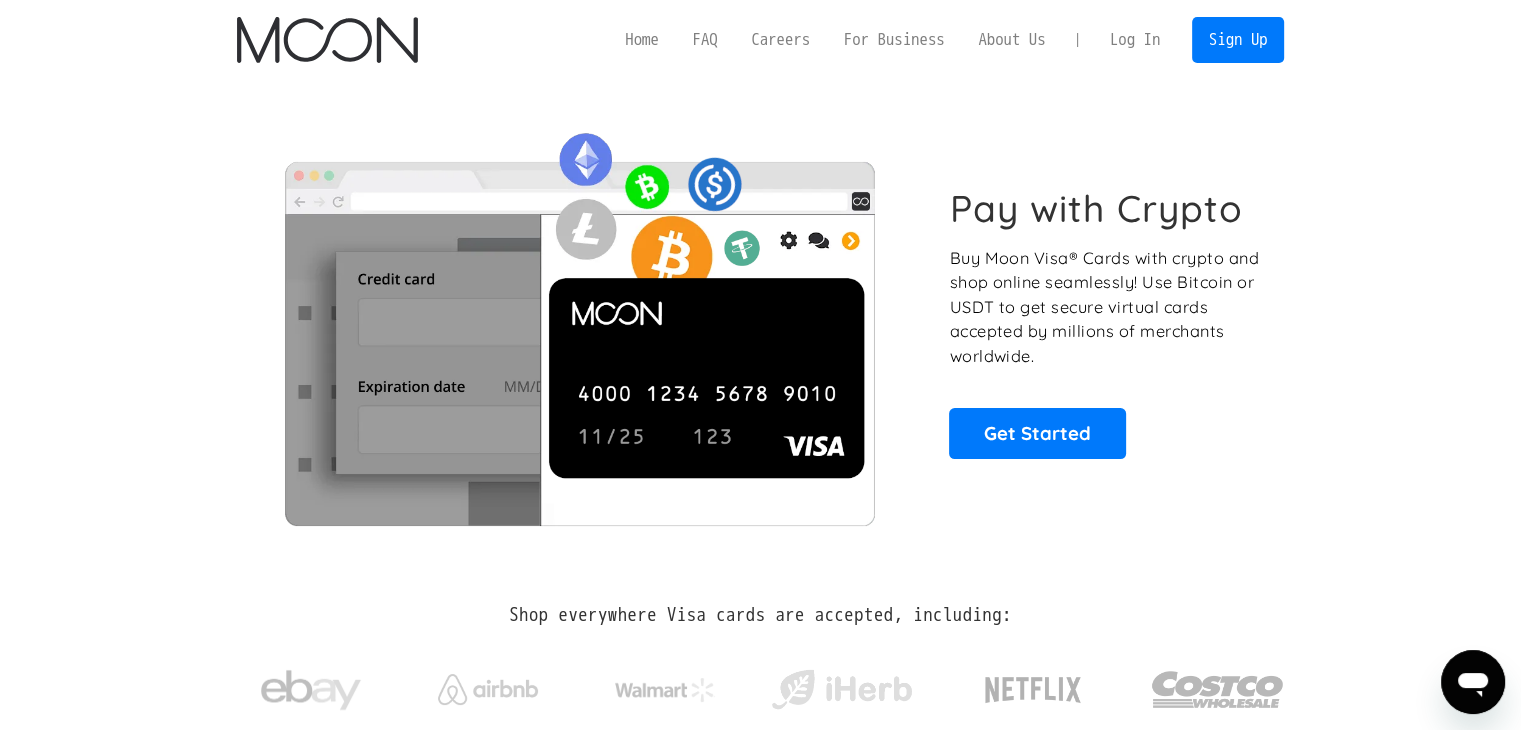 click on "Log In" at bounding box center [1135, 40] 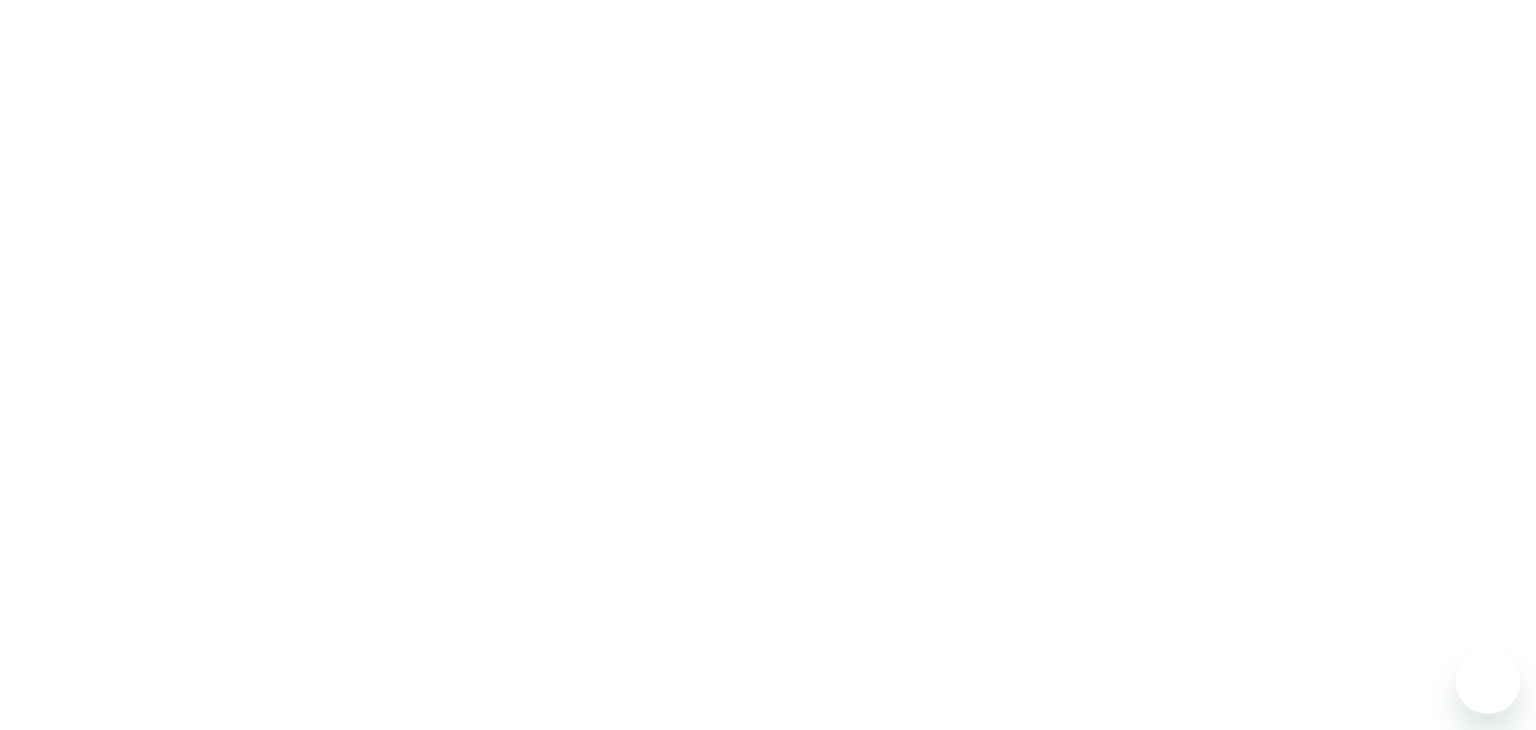 scroll, scrollTop: 0, scrollLeft: 0, axis: both 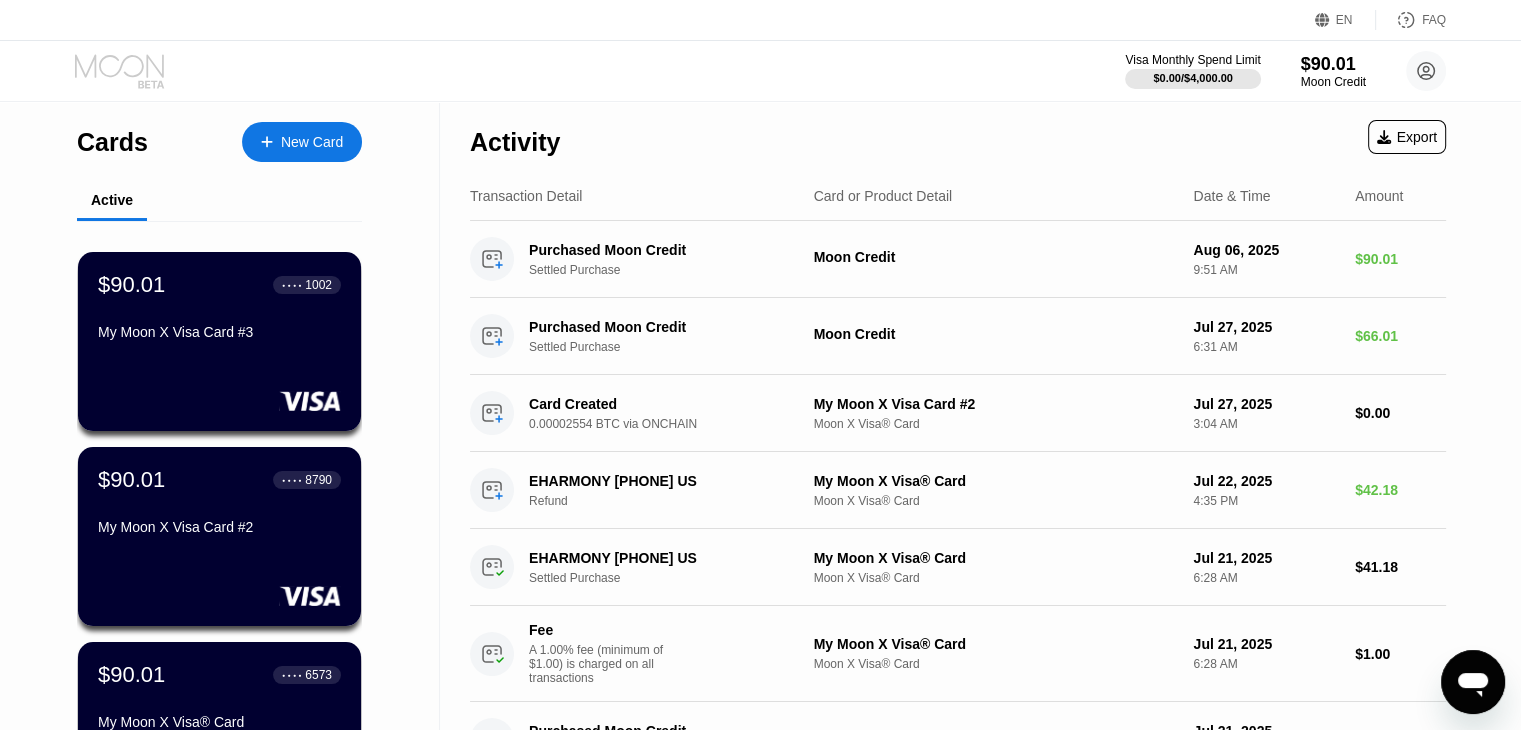 click 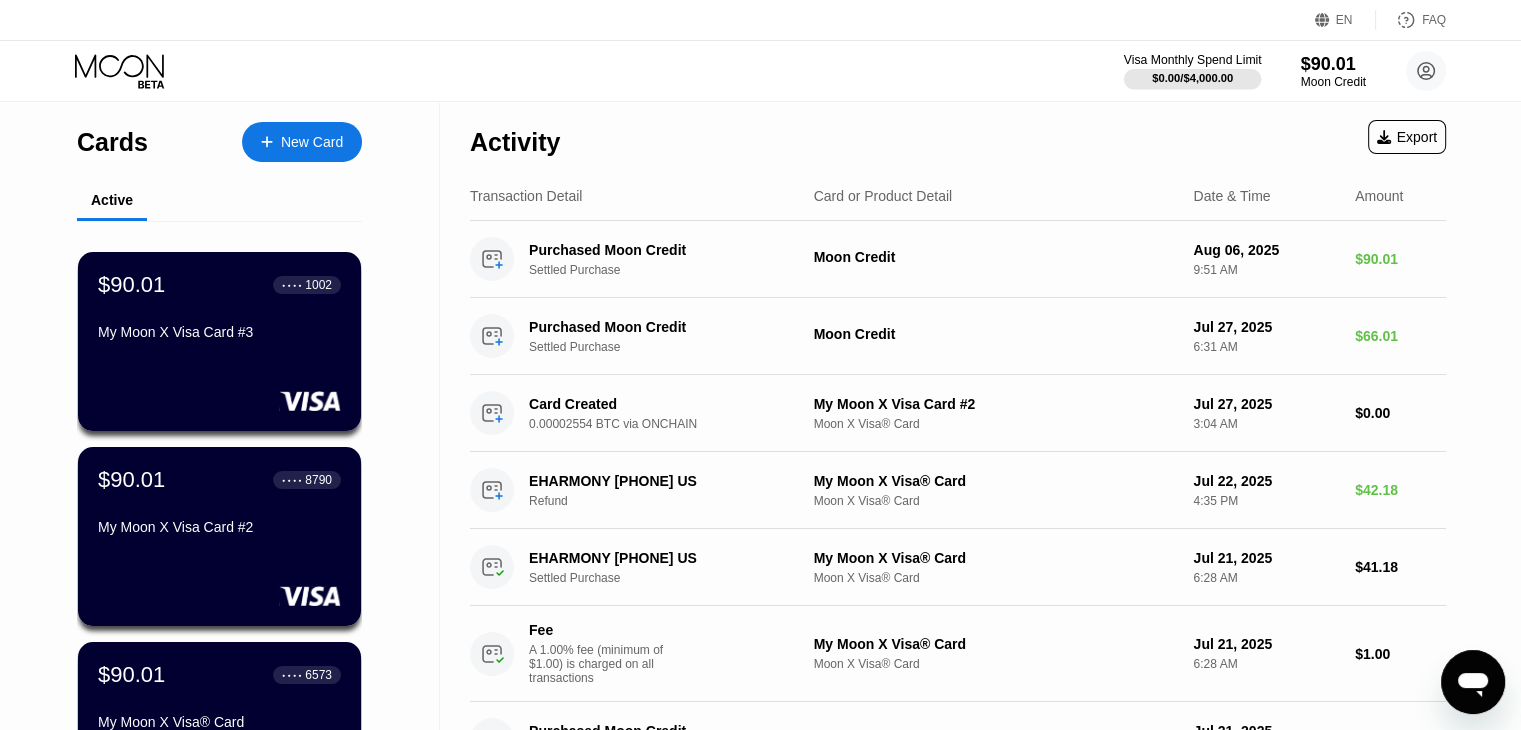 click on "$0.00 / $4,000.00" at bounding box center (1192, 78) 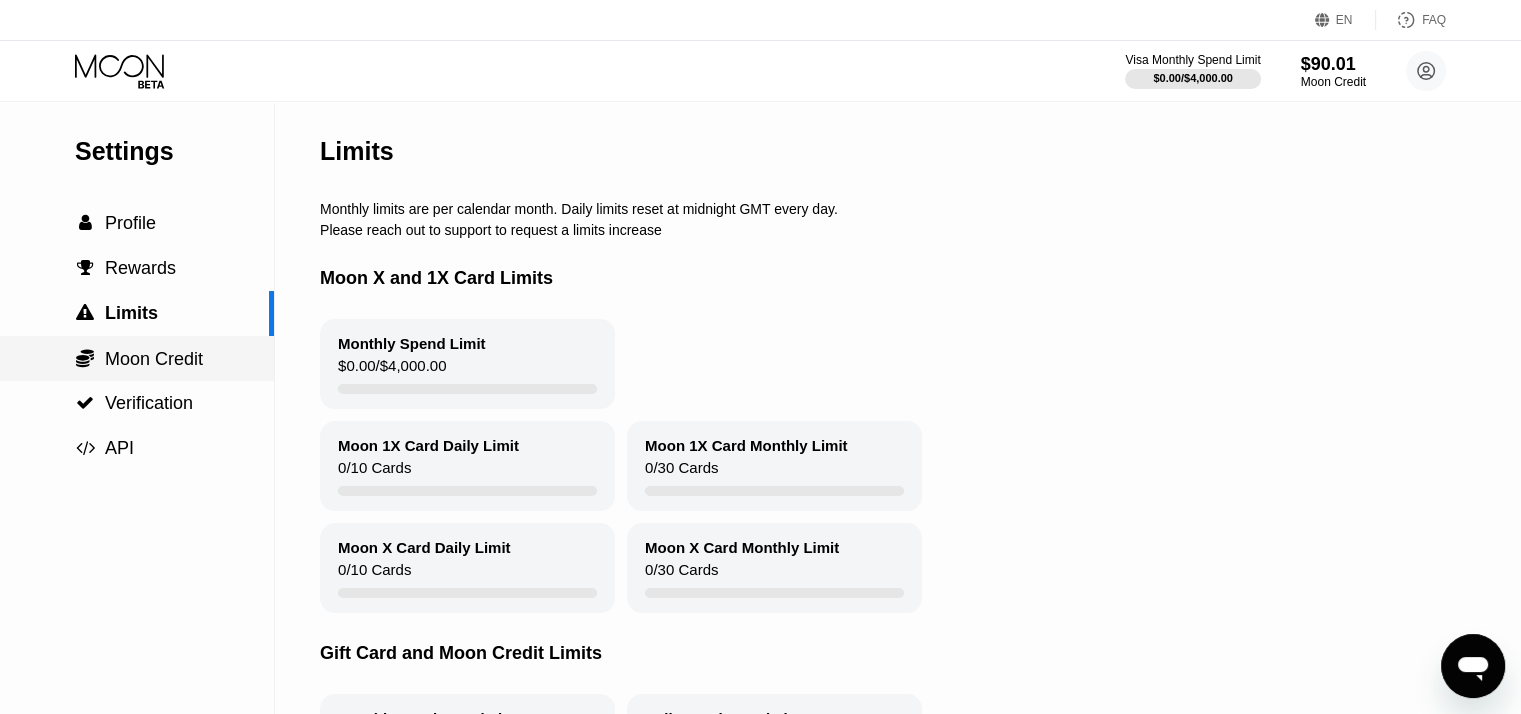 click on "Moon Credit" at bounding box center (154, 359) 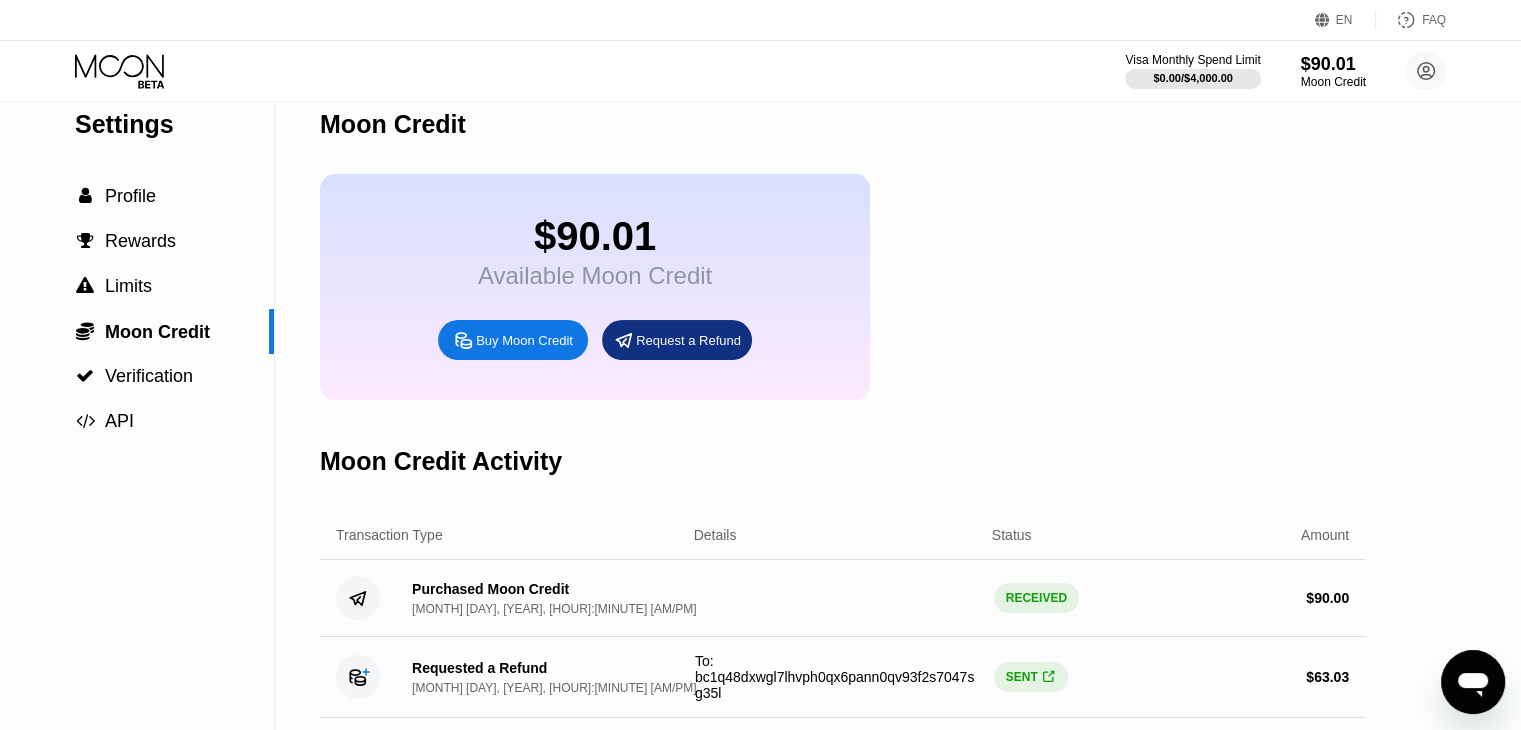 scroll, scrollTop: 10, scrollLeft: 0, axis: vertical 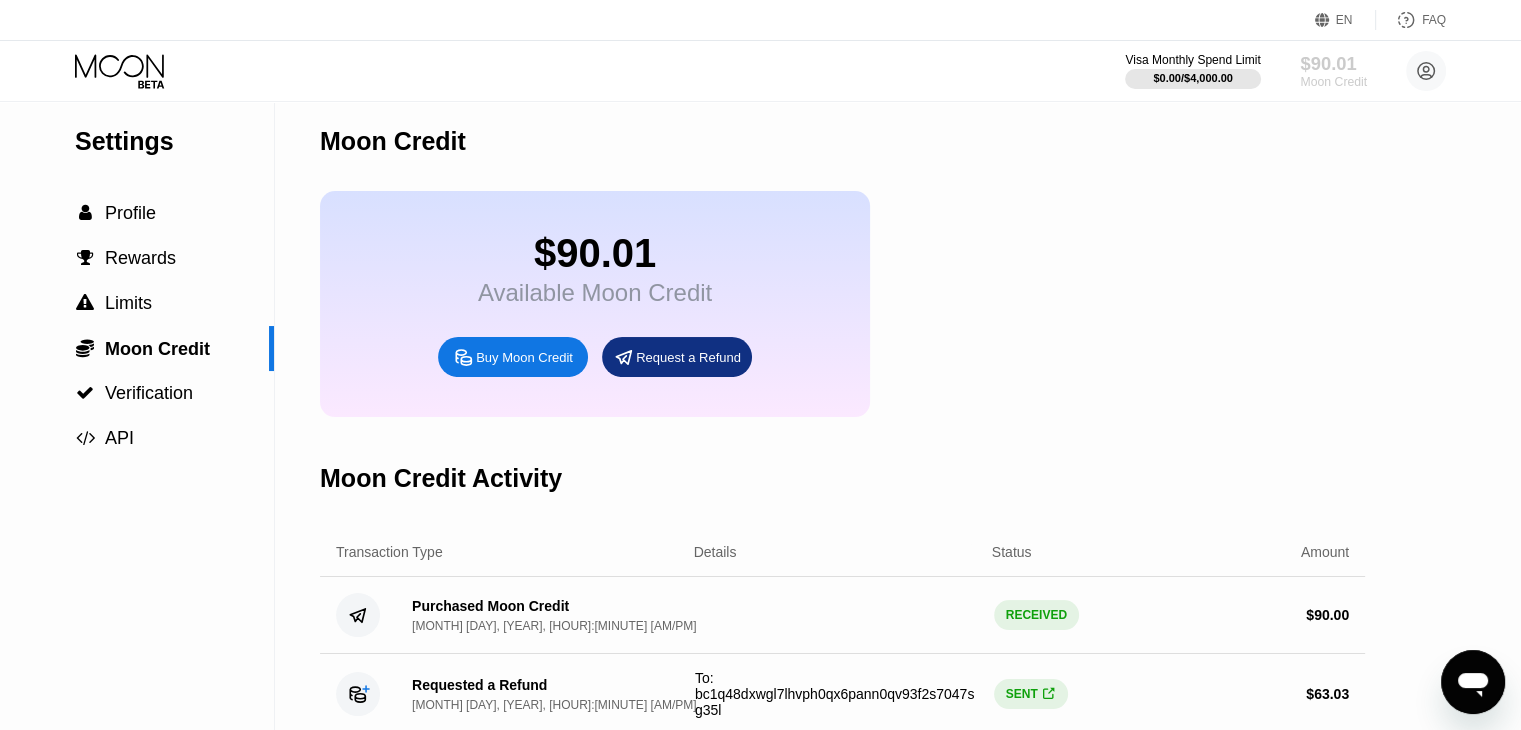 click on "$90.01" at bounding box center (1333, 63) 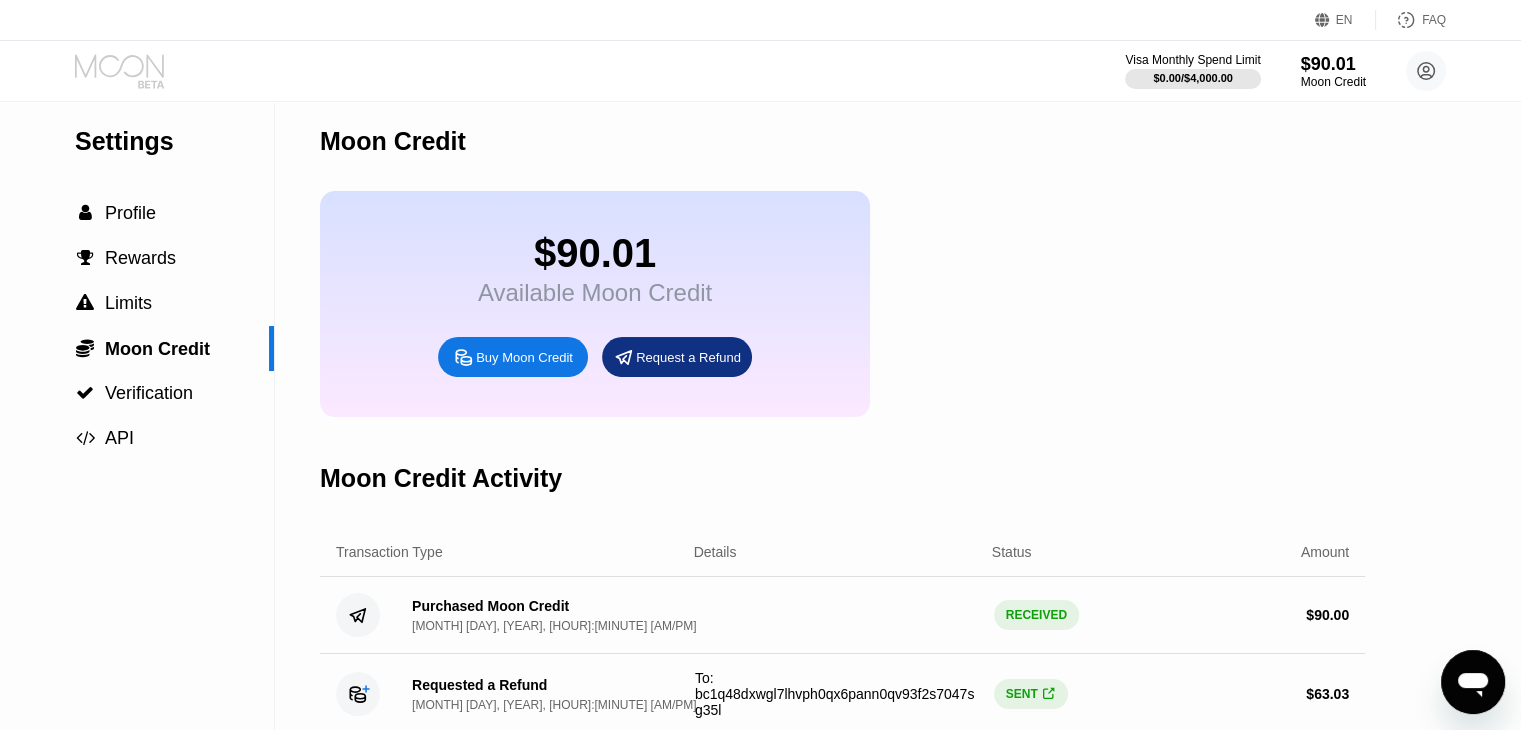 click 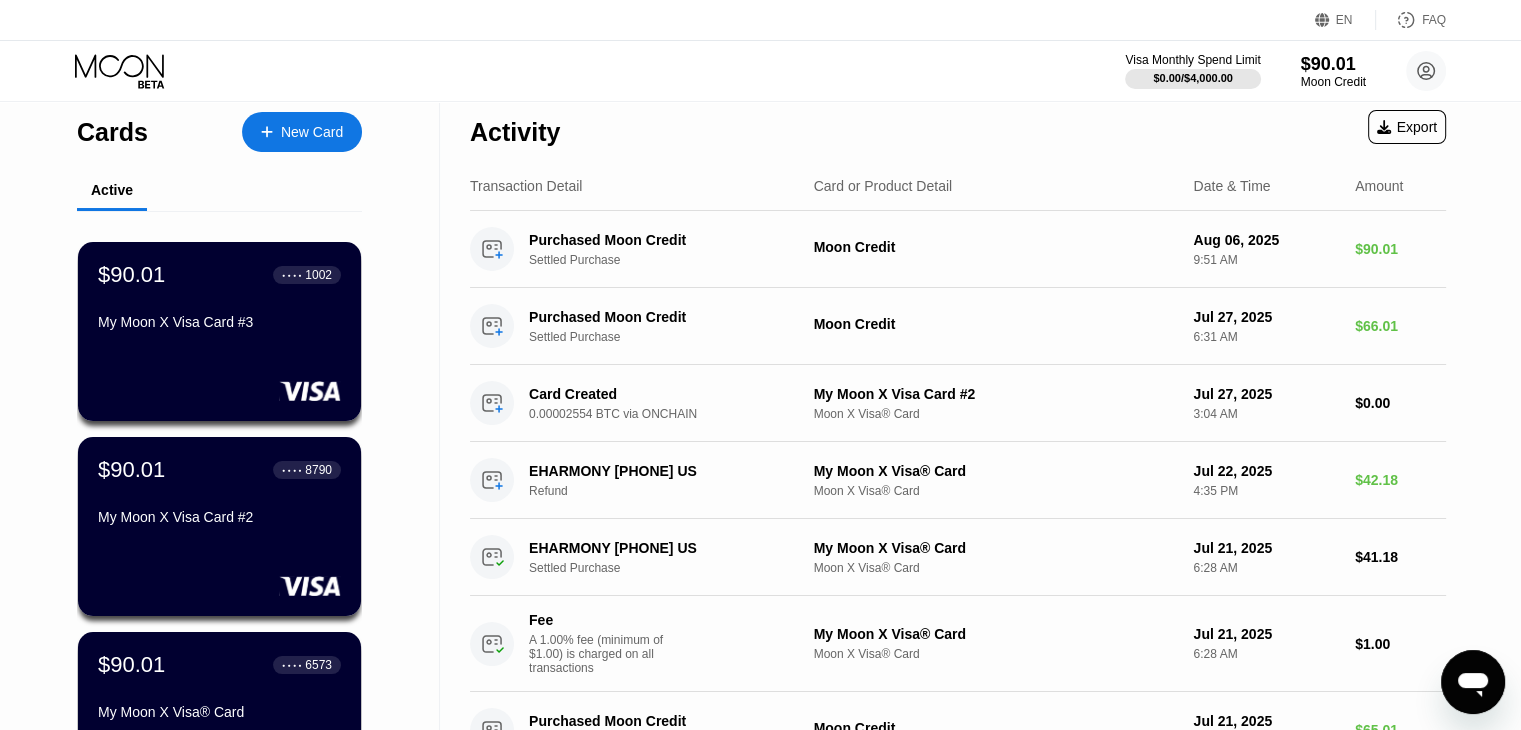 scroll, scrollTop: 0, scrollLeft: 0, axis: both 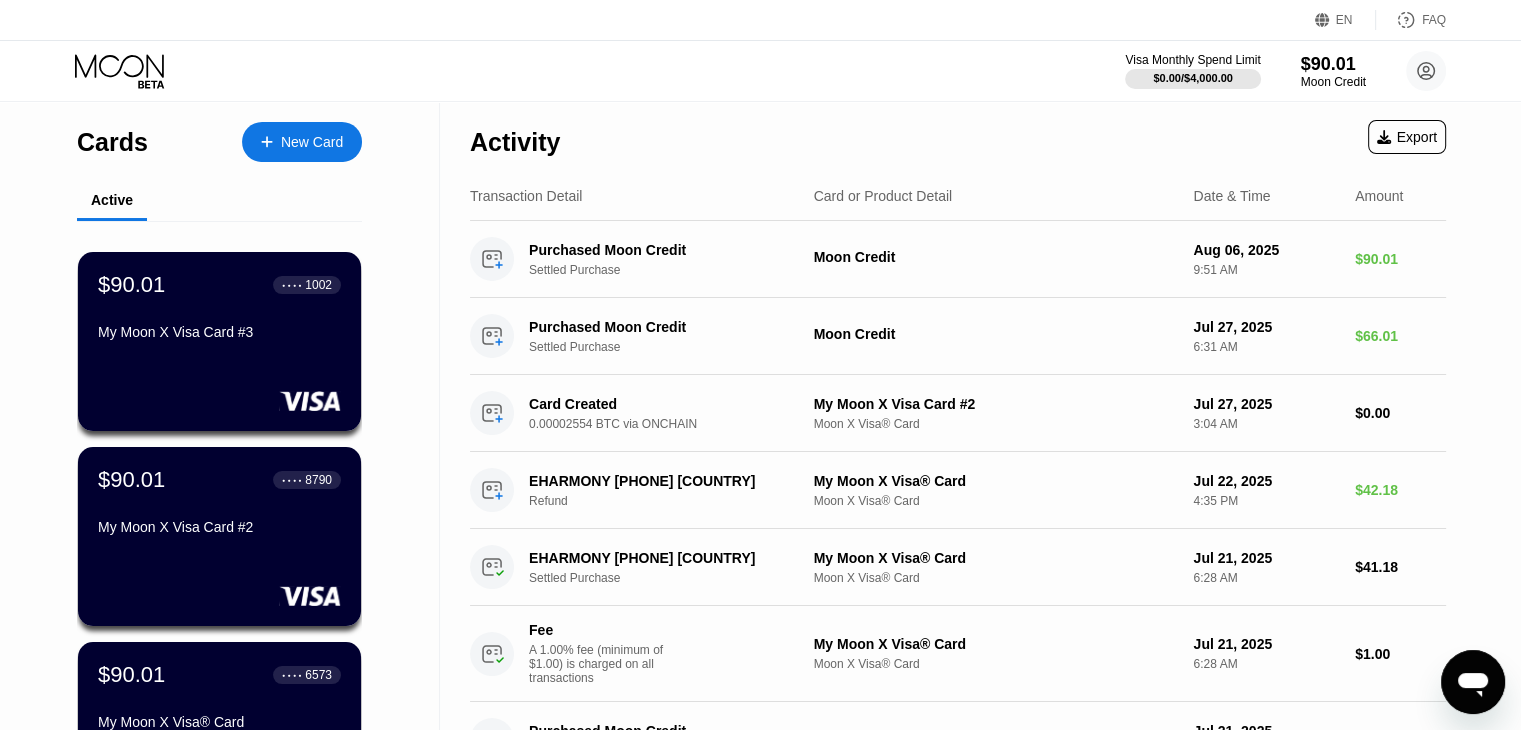 click on "Activity Export" at bounding box center (958, 137) 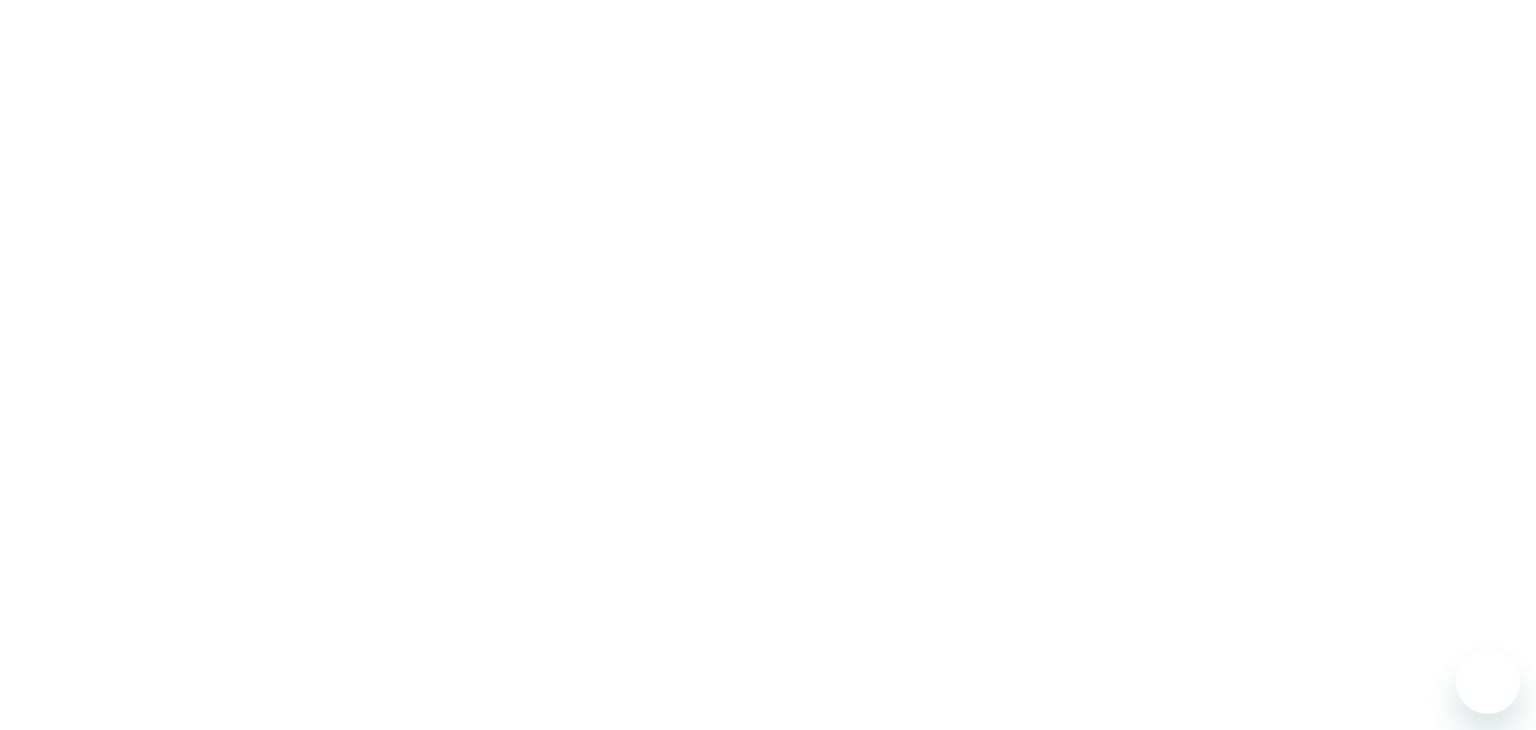 scroll, scrollTop: 0, scrollLeft: 0, axis: both 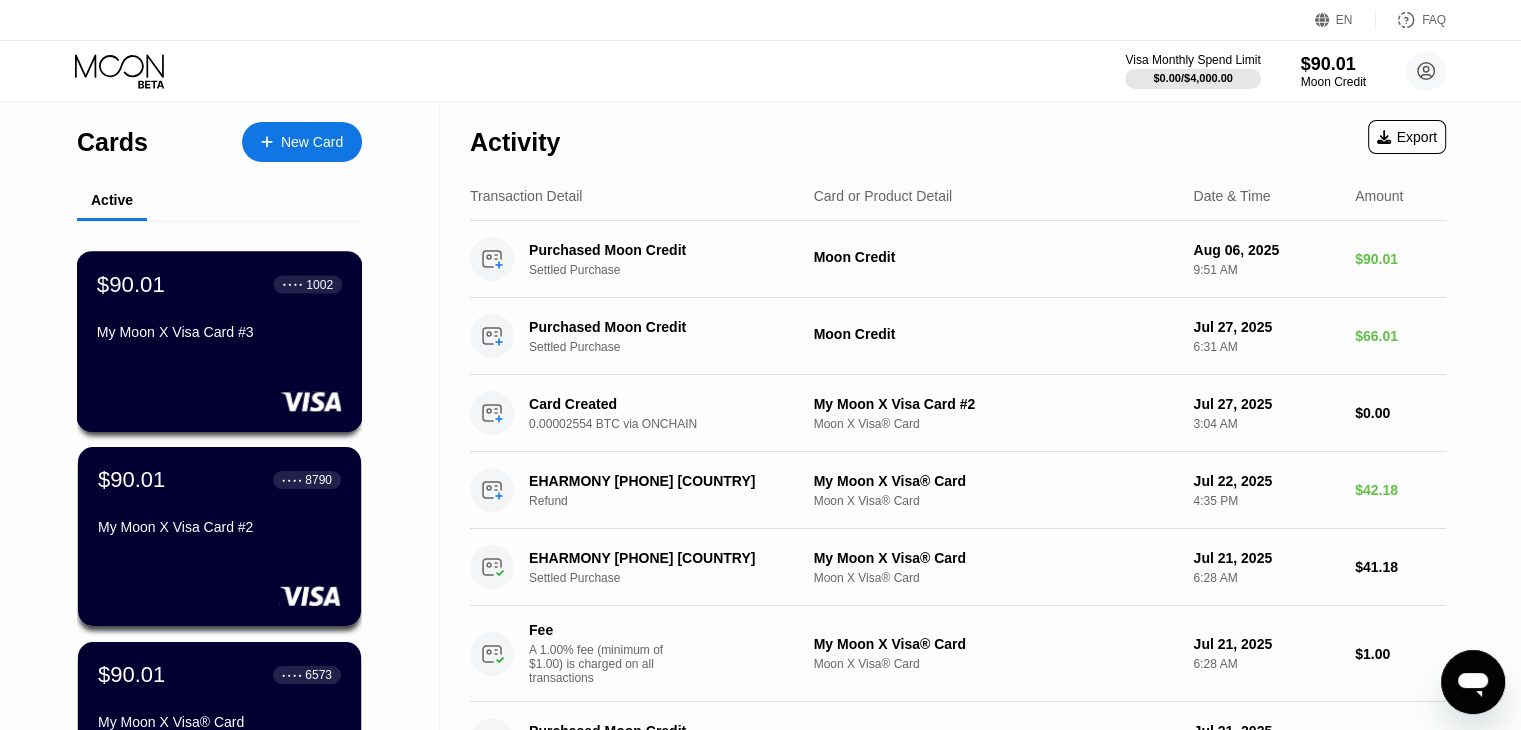 click on "$90.01 ● ● ● ● 1002 My Moon X Visa Card #3" at bounding box center [219, 309] 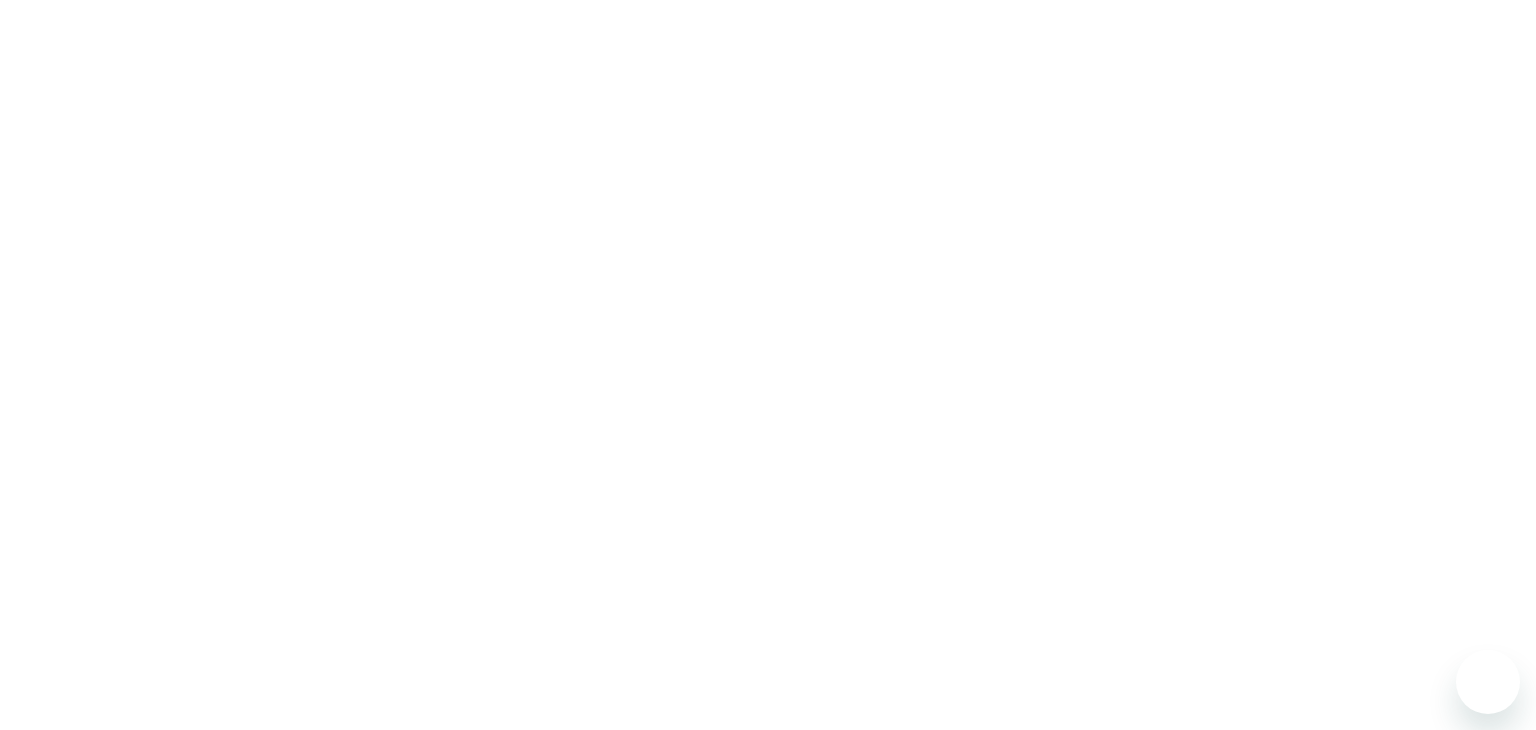 scroll, scrollTop: 0, scrollLeft: 0, axis: both 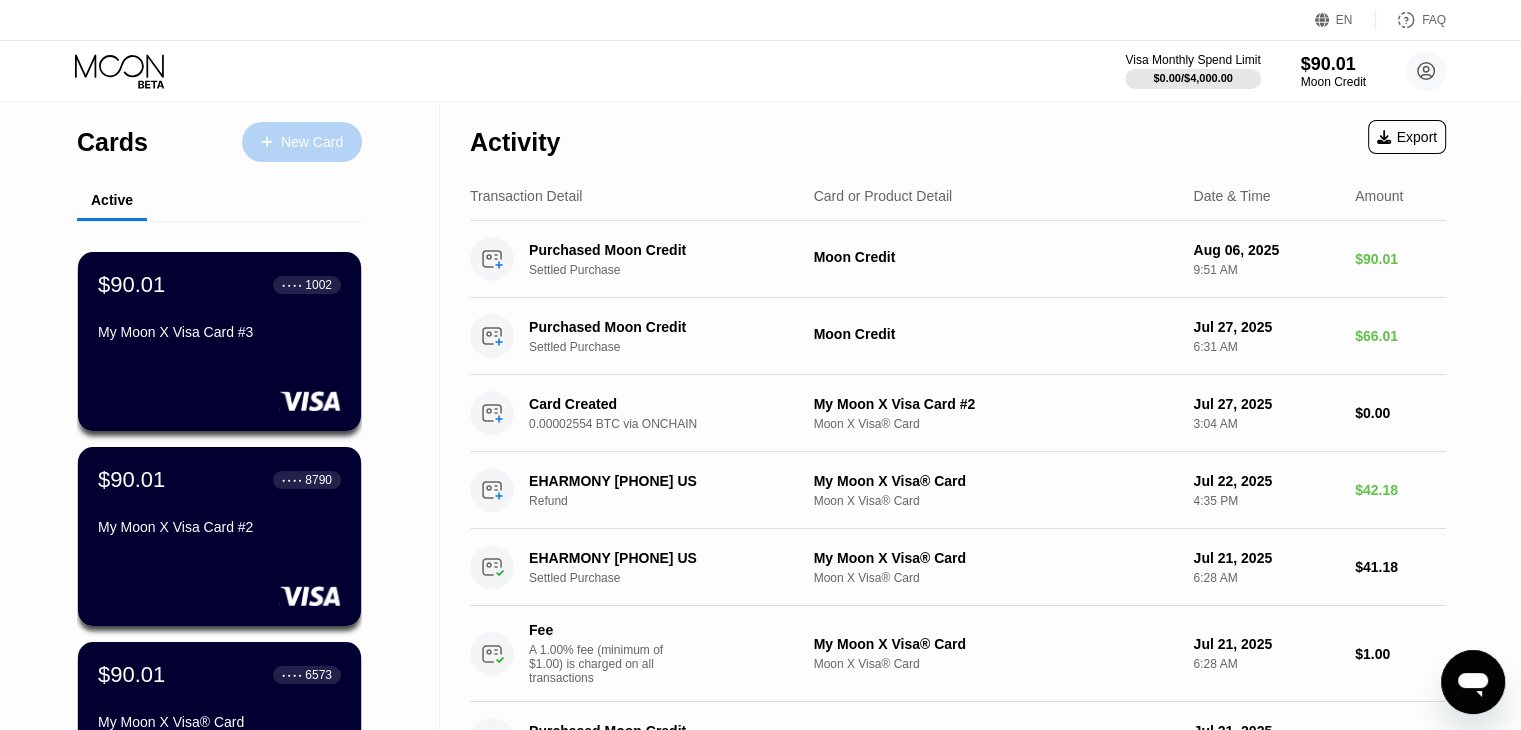 click on "New Card" at bounding box center (312, 142) 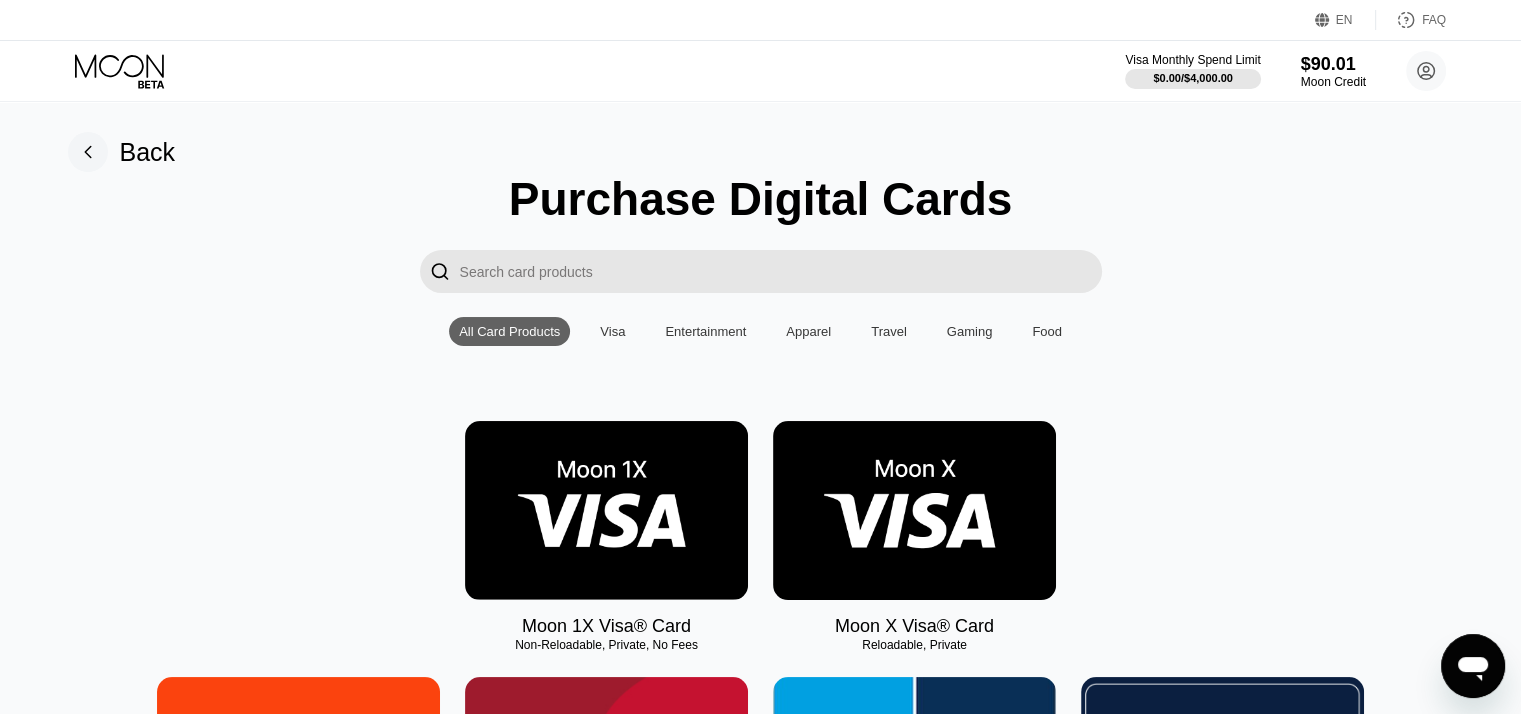 click at bounding box center [914, 510] 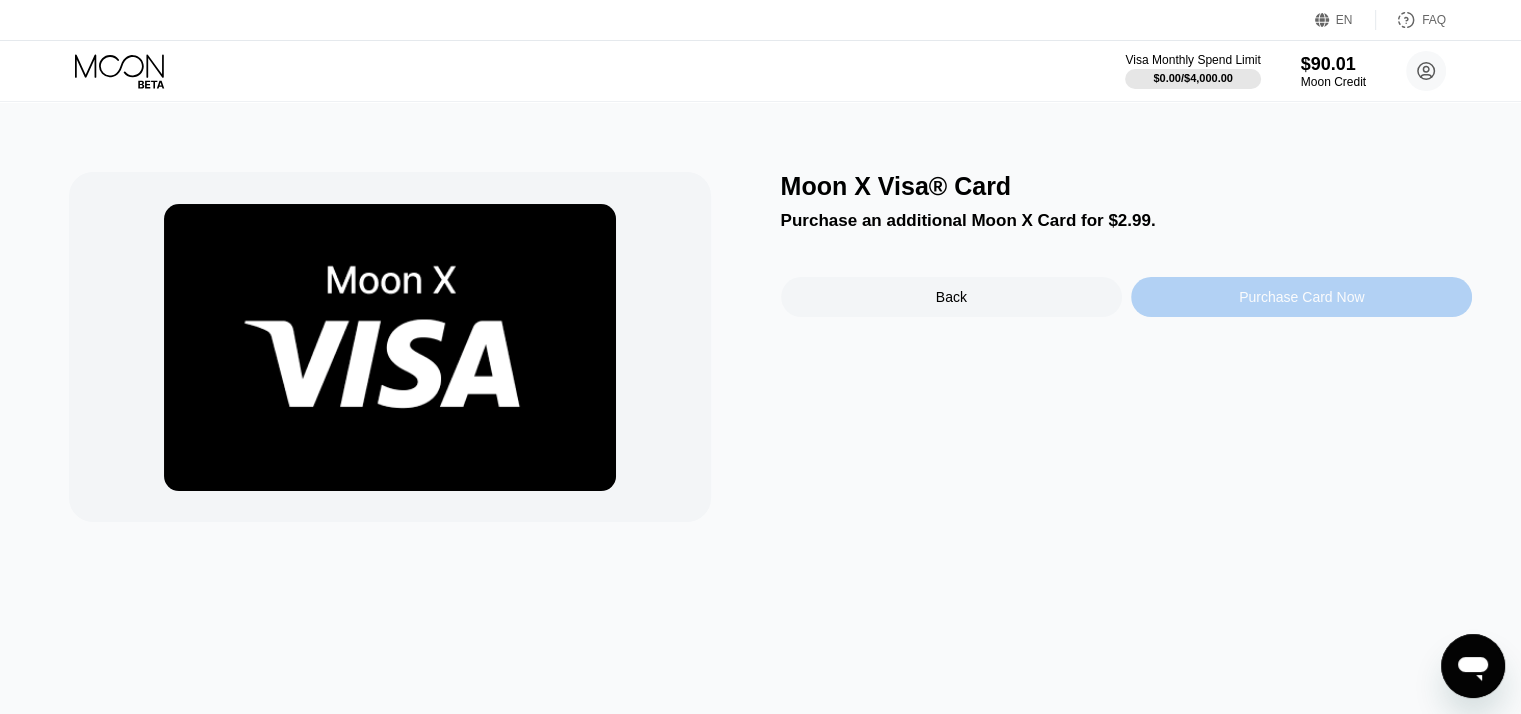 click on "Purchase Card Now" at bounding box center [1301, 297] 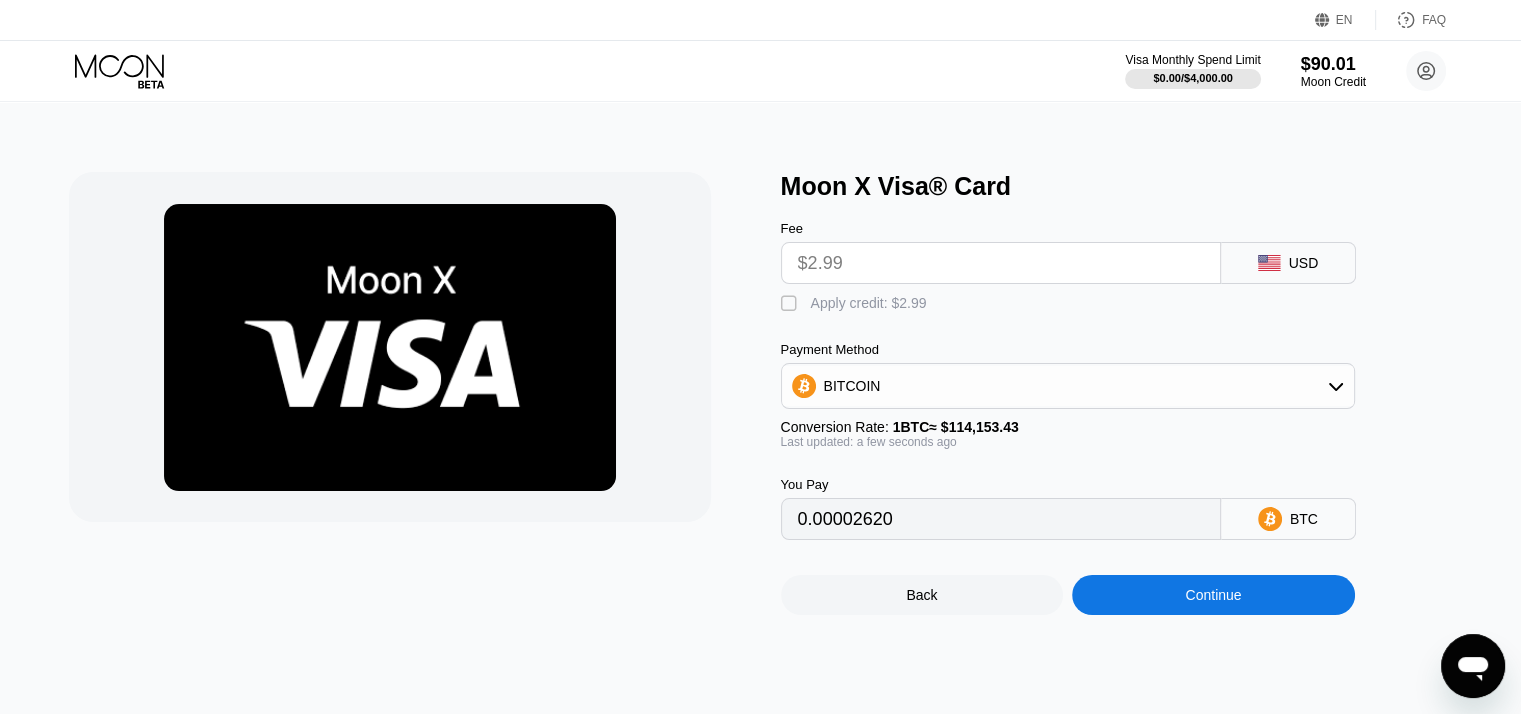 click on "Apply credit: $2.99" at bounding box center [869, 303] 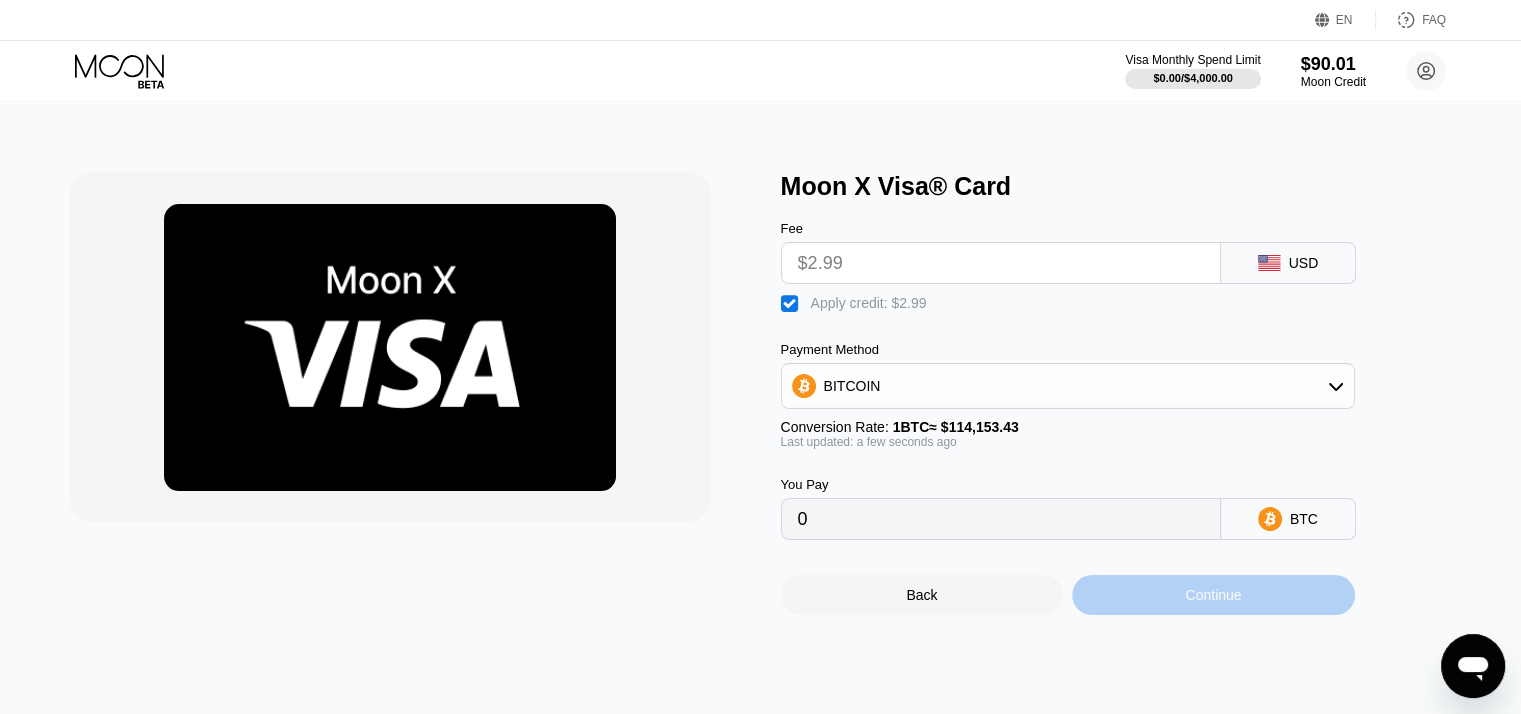 click on "Continue" at bounding box center [1213, 595] 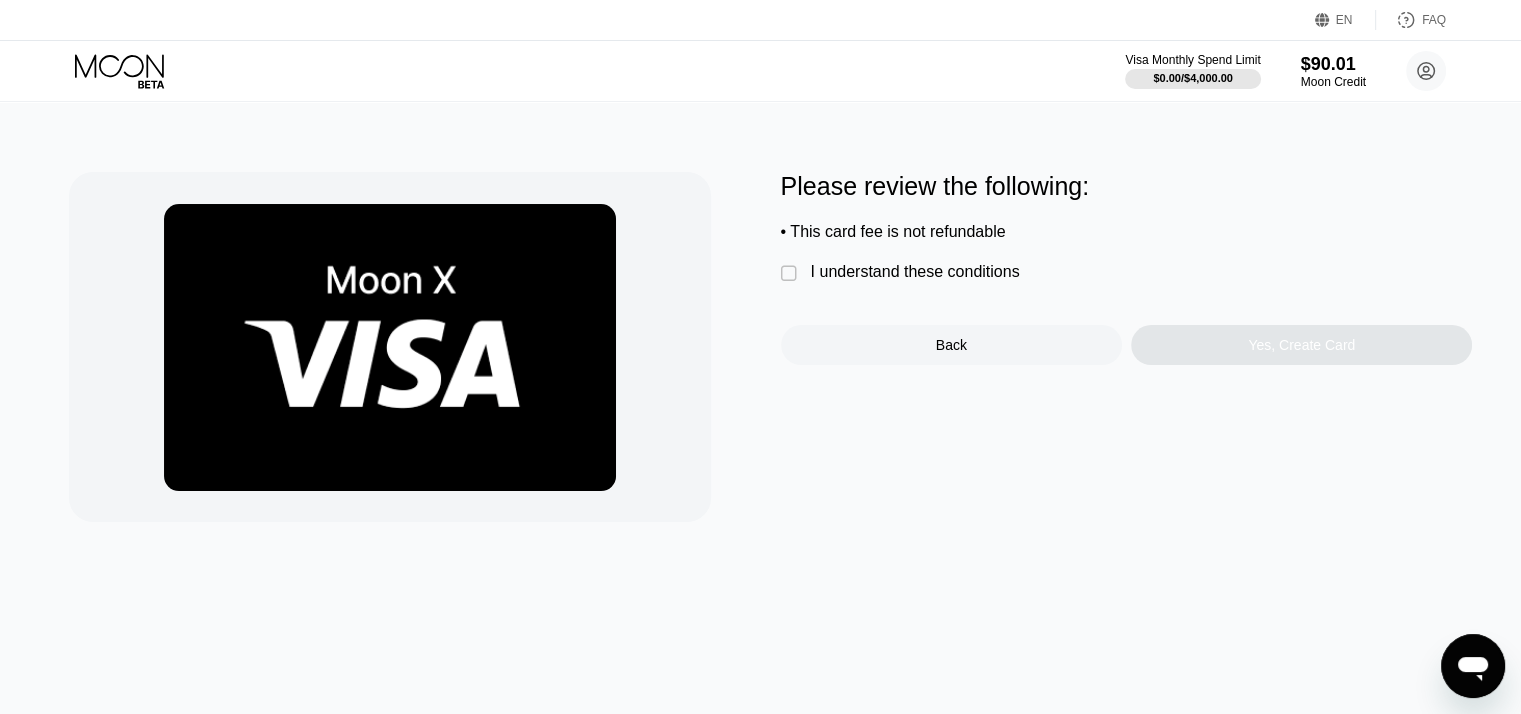 click on "I understand these conditions" at bounding box center (915, 272) 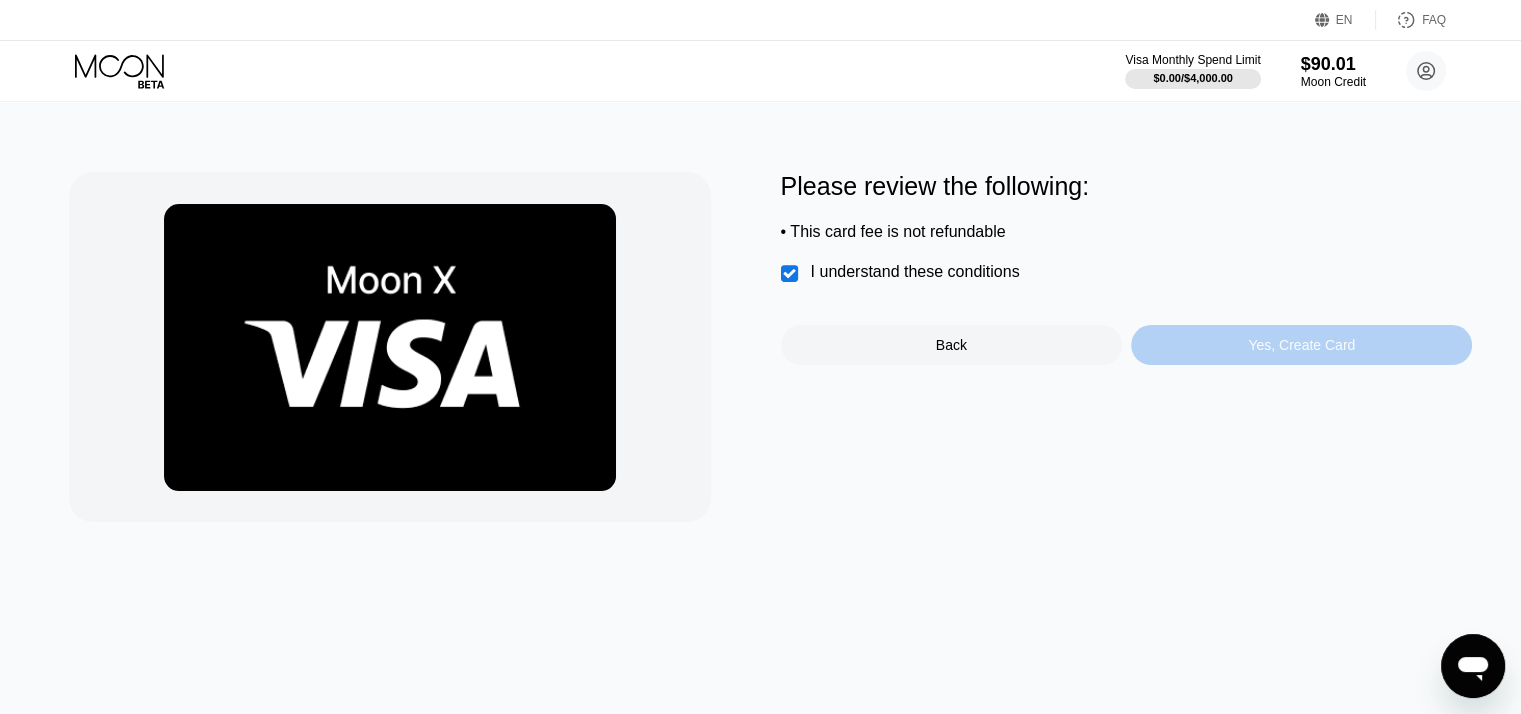 click on "Yes, Create Card" at bounding box center [1301, 345] 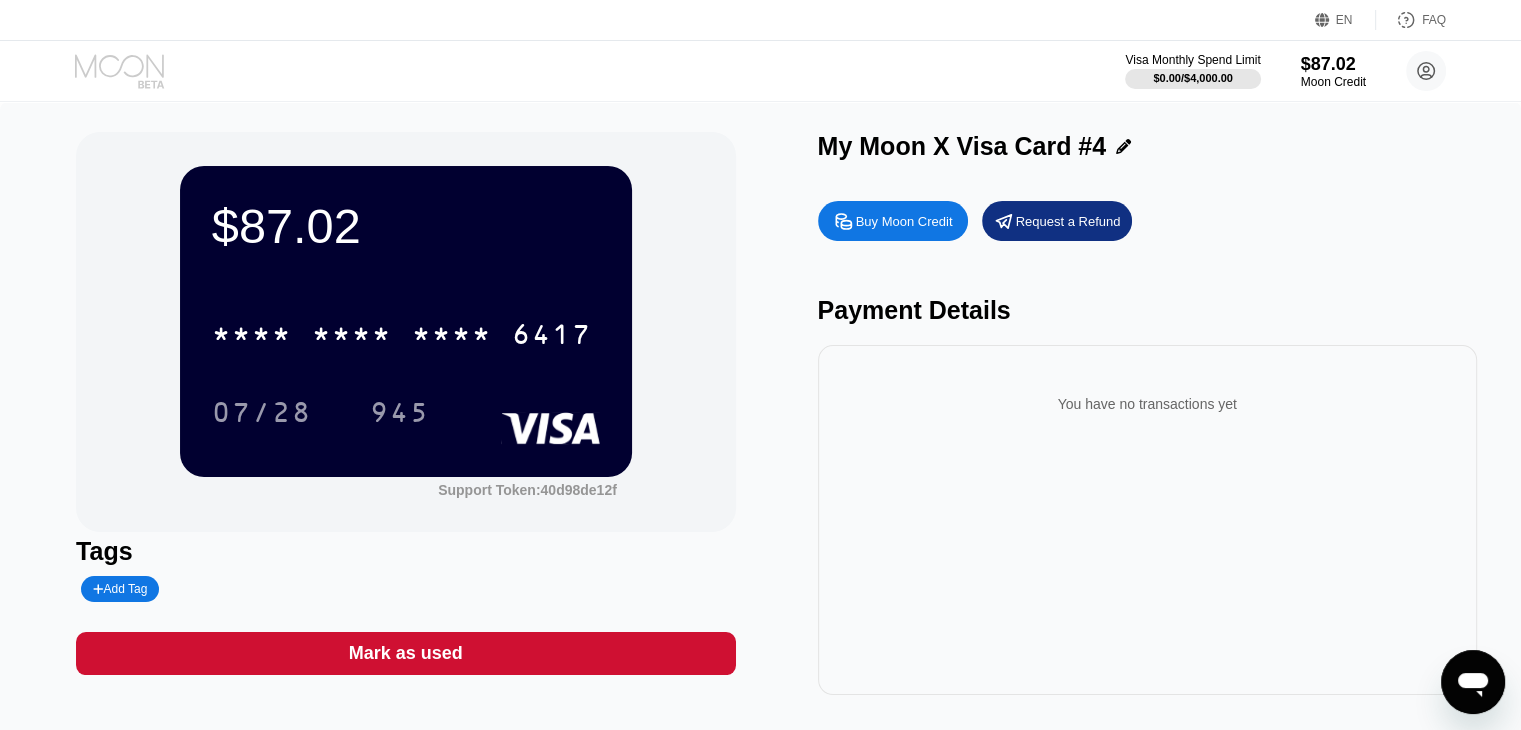 click 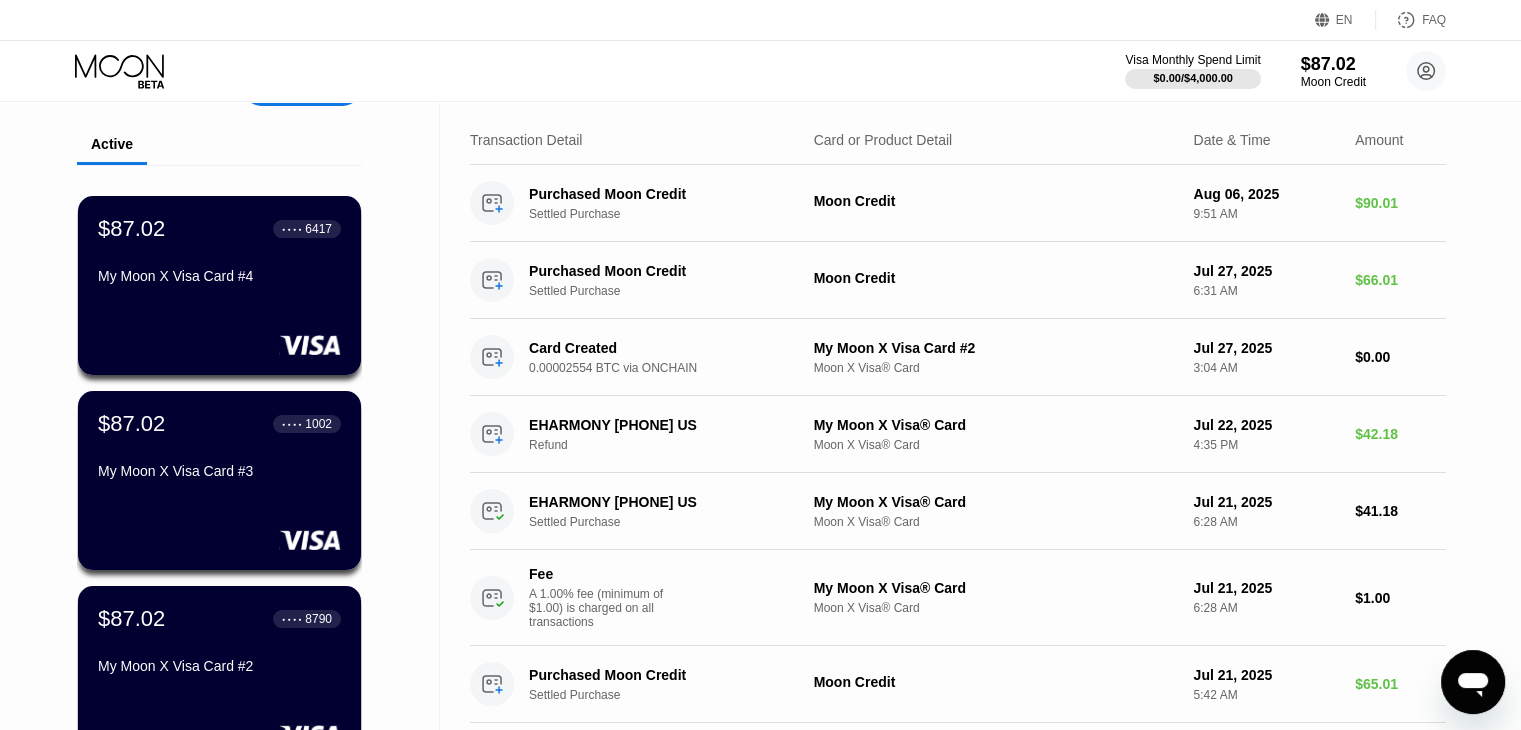 scroll, scrollTop: 0, scrollLeft: 0, axis: both 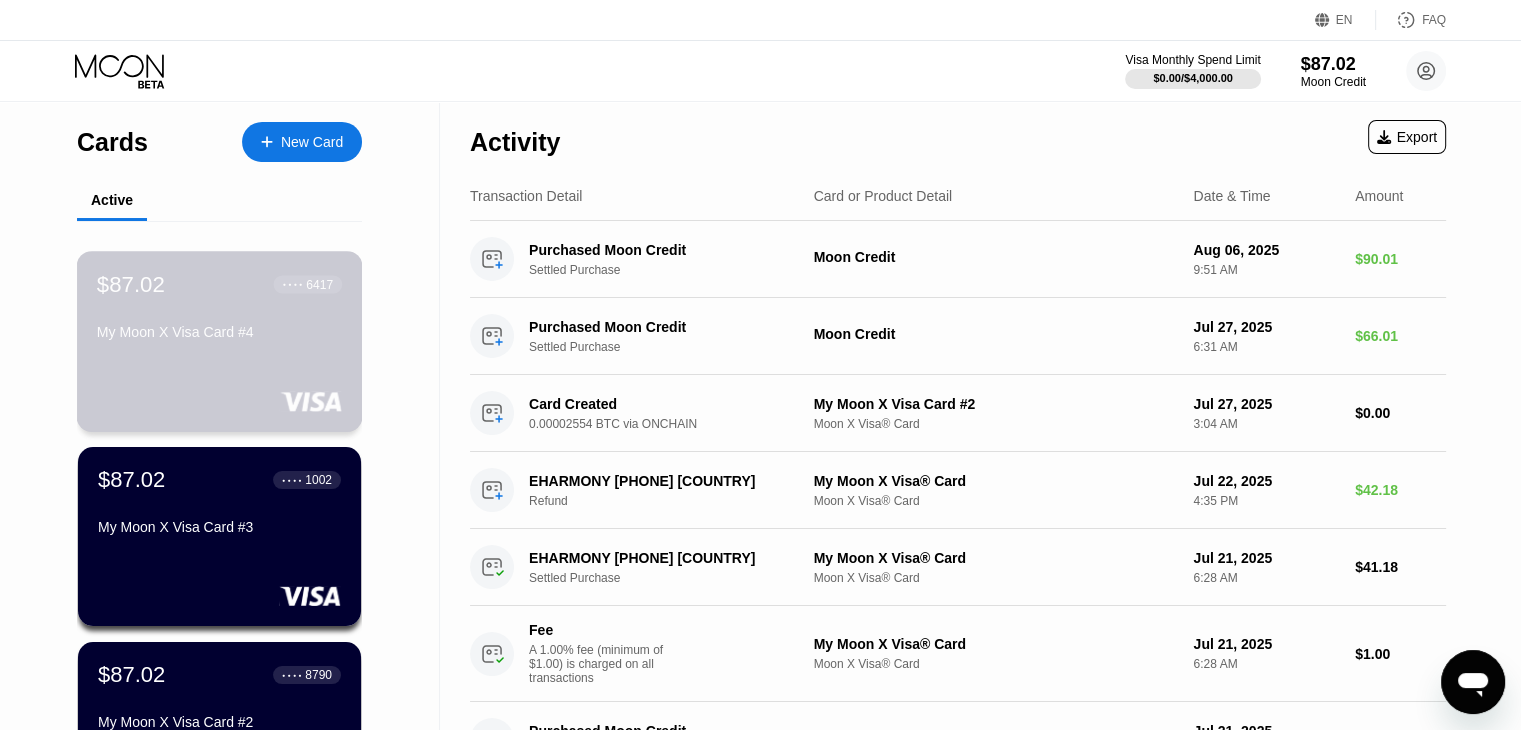 click on "My Moon X Visa Card #4" at bounding box center [219, 332] 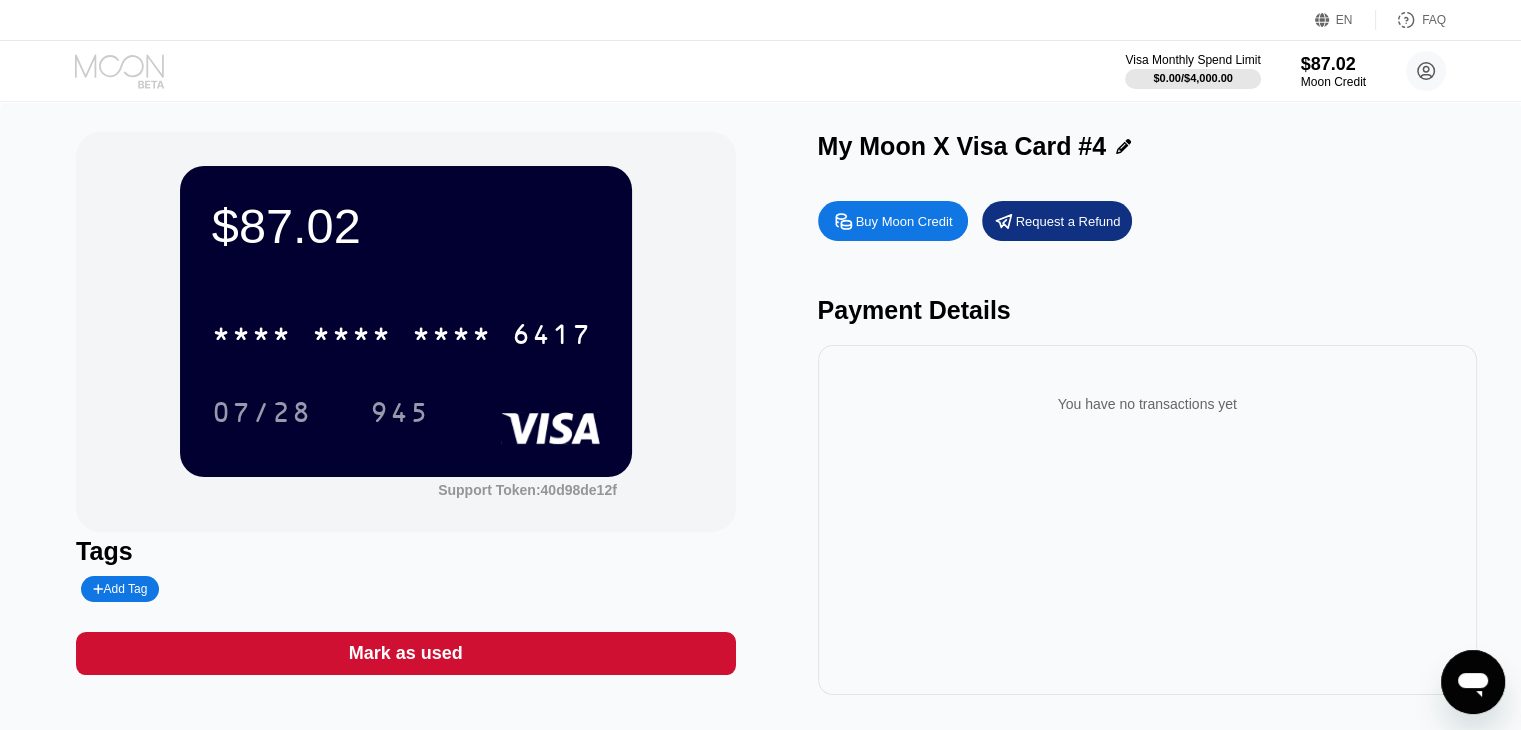 click 